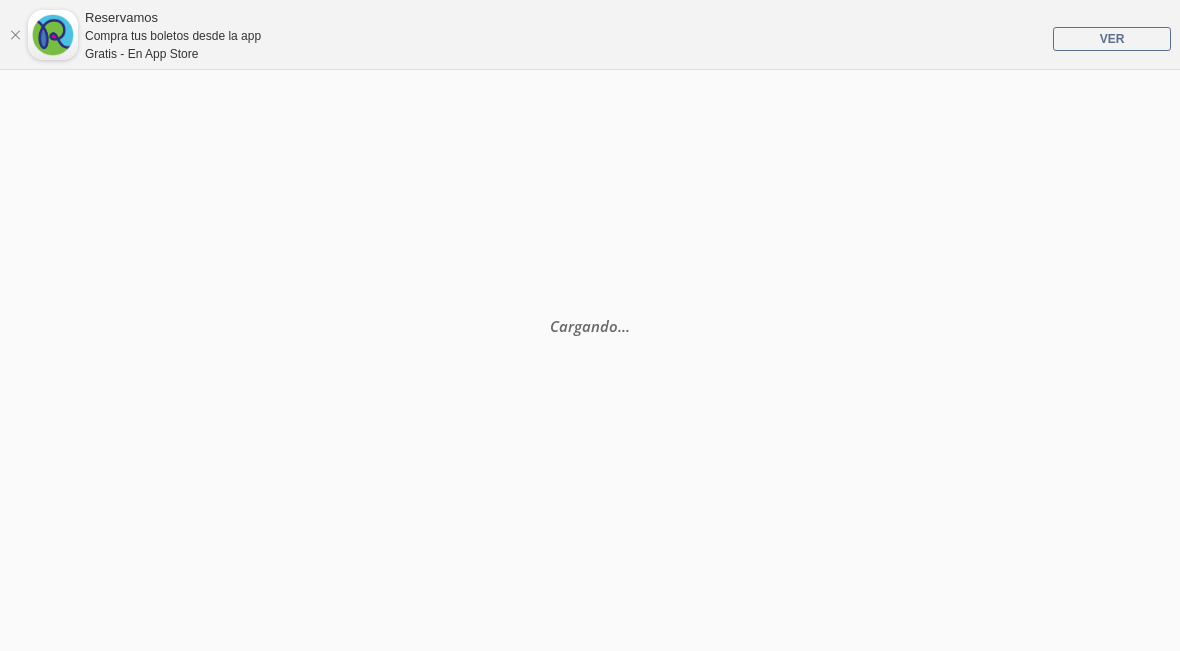 scroll, scrollTop: 0, scrollLeft: 0, axis: both 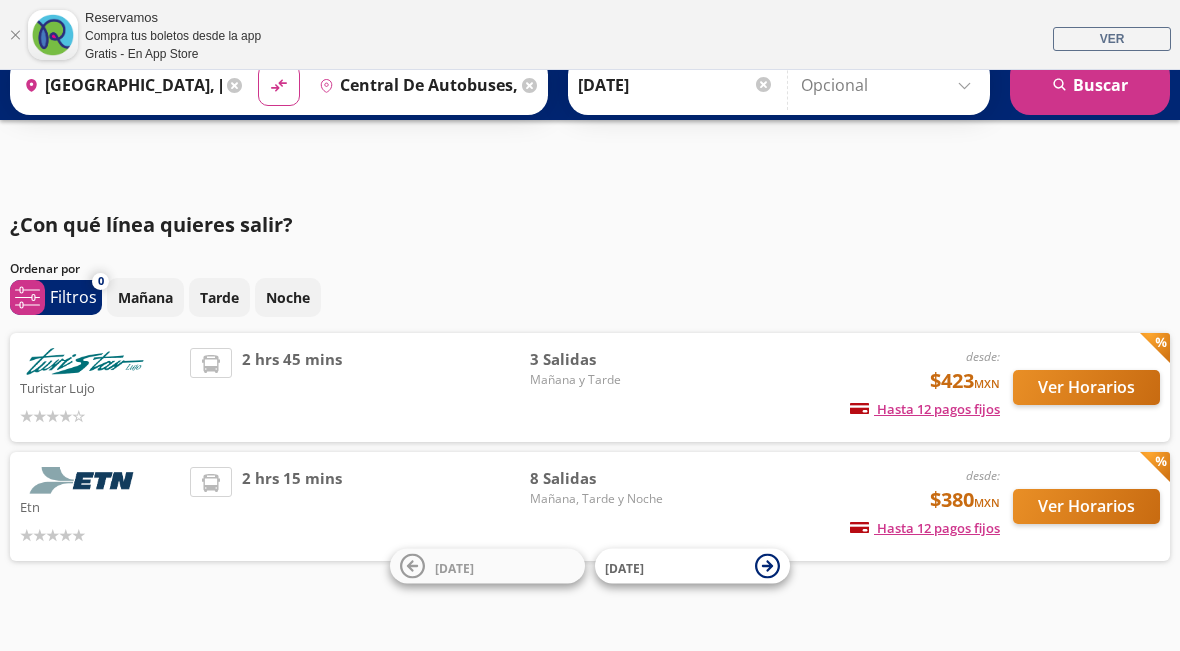 click at bounding box center [100, 534] 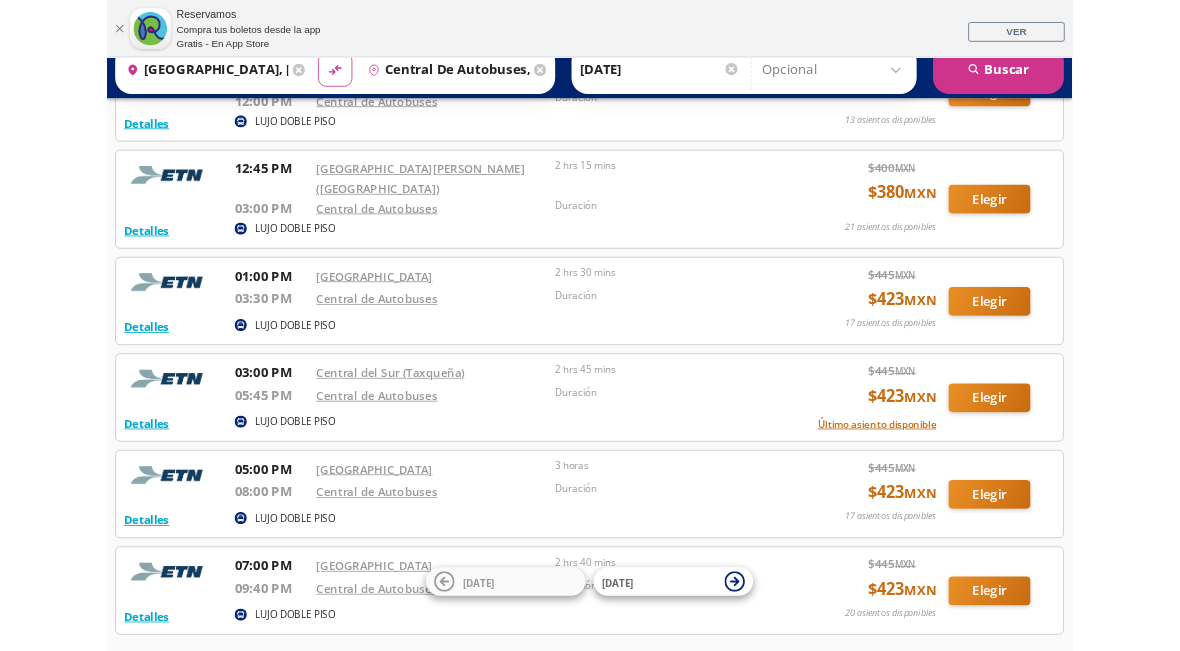 scroll, scrollTop: 0, scrollLeft: 0, axis: both 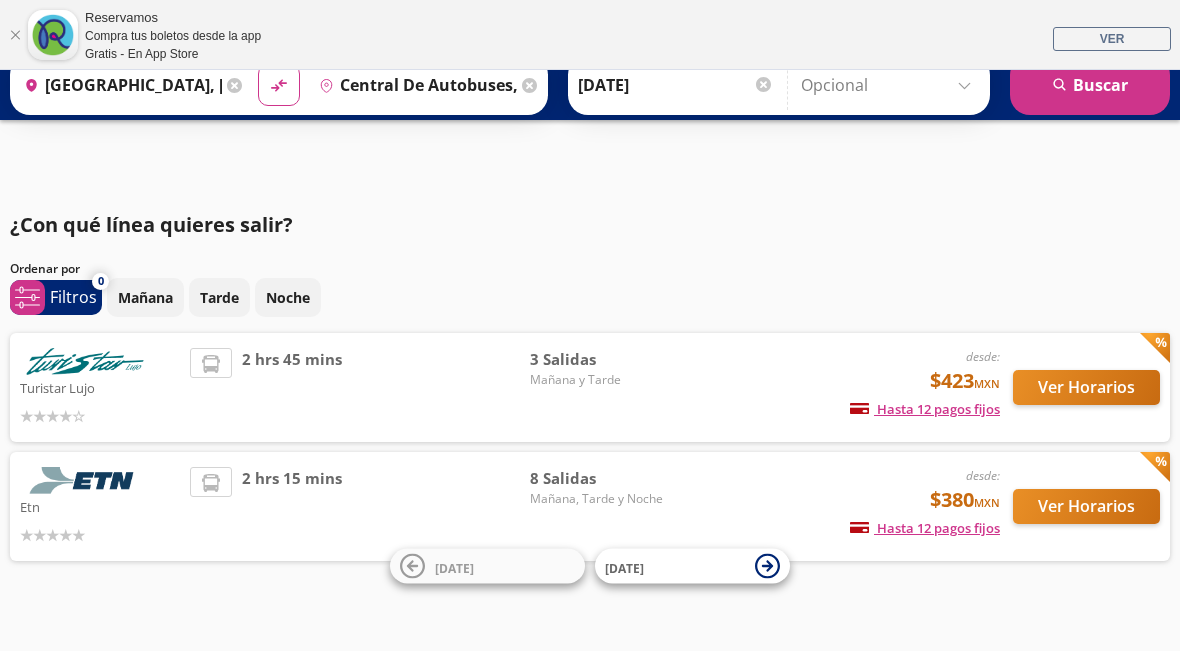 click at bounding box center [85, 361] 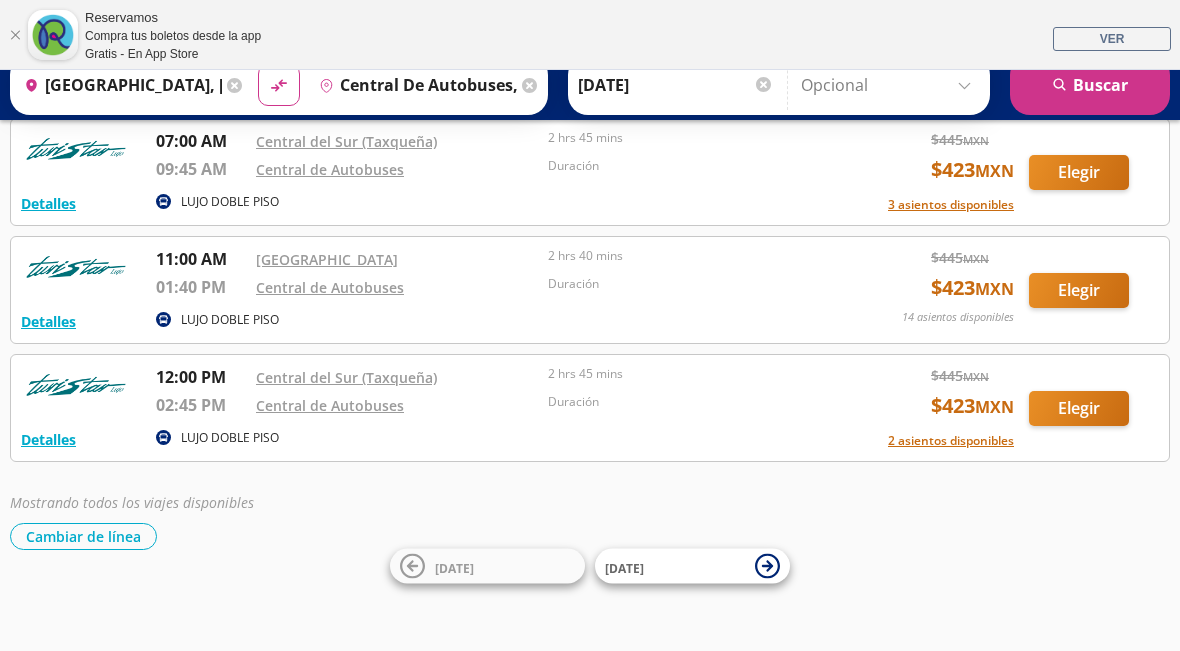 scroll, scrollTop: 0, scrollLeft: 0, axis: both 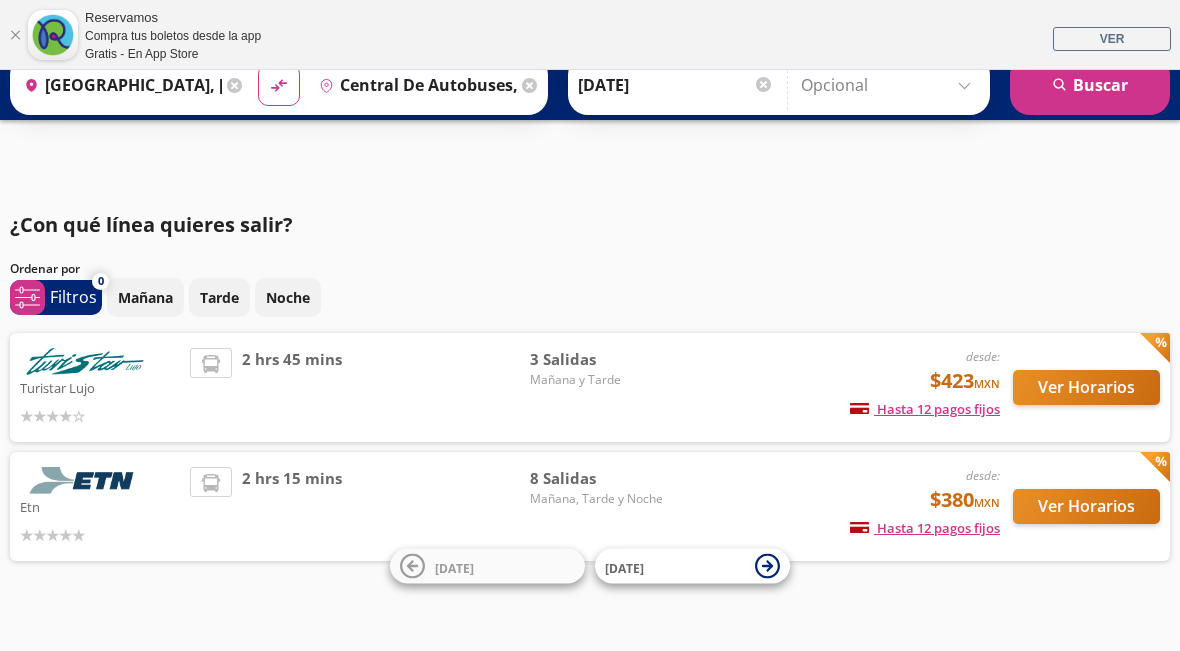 click on "Tarde" at bounding box center (219, 297) 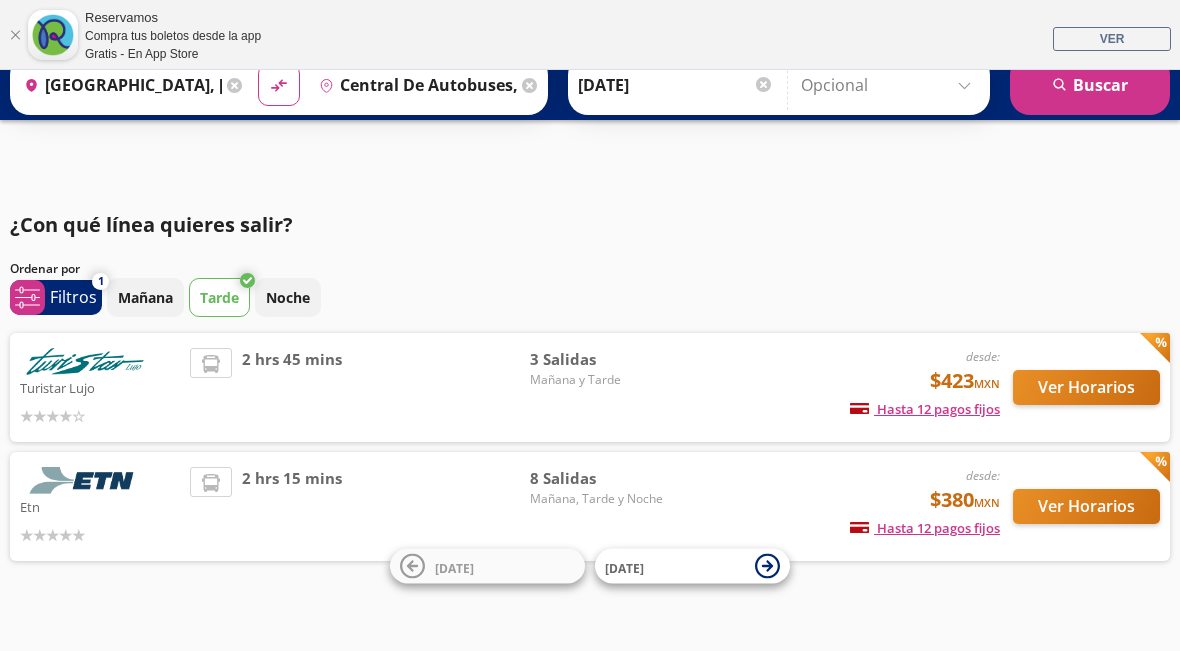 scroll, scrollTop: 71, scrollLeft: 0, axis: vertical 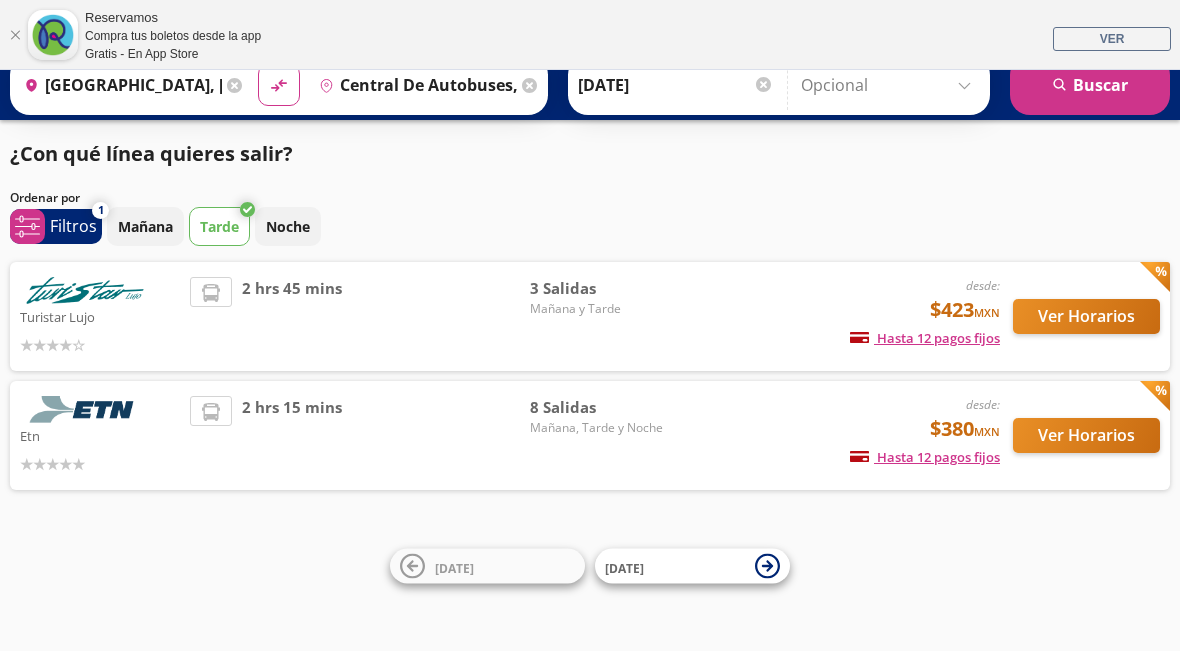 click on "search
[GEOGRAPHIC_DATA]" at bounding box center (1090, 85) 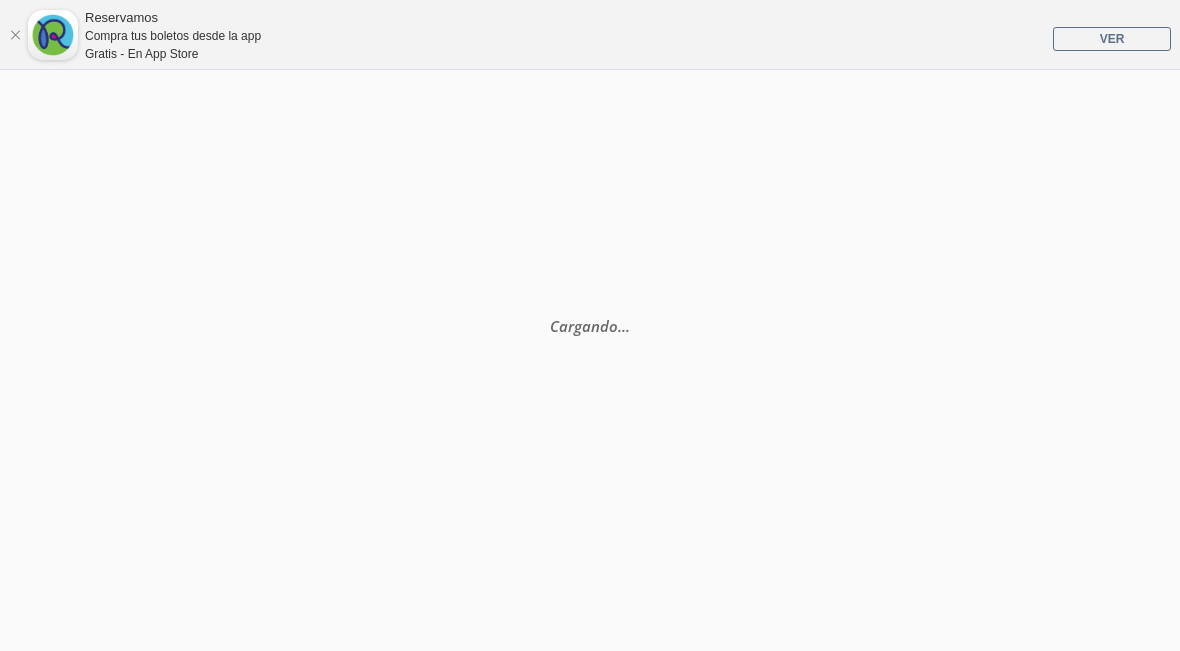 scroll, scrollTop: 0, scrollLeft: 0, axis: both 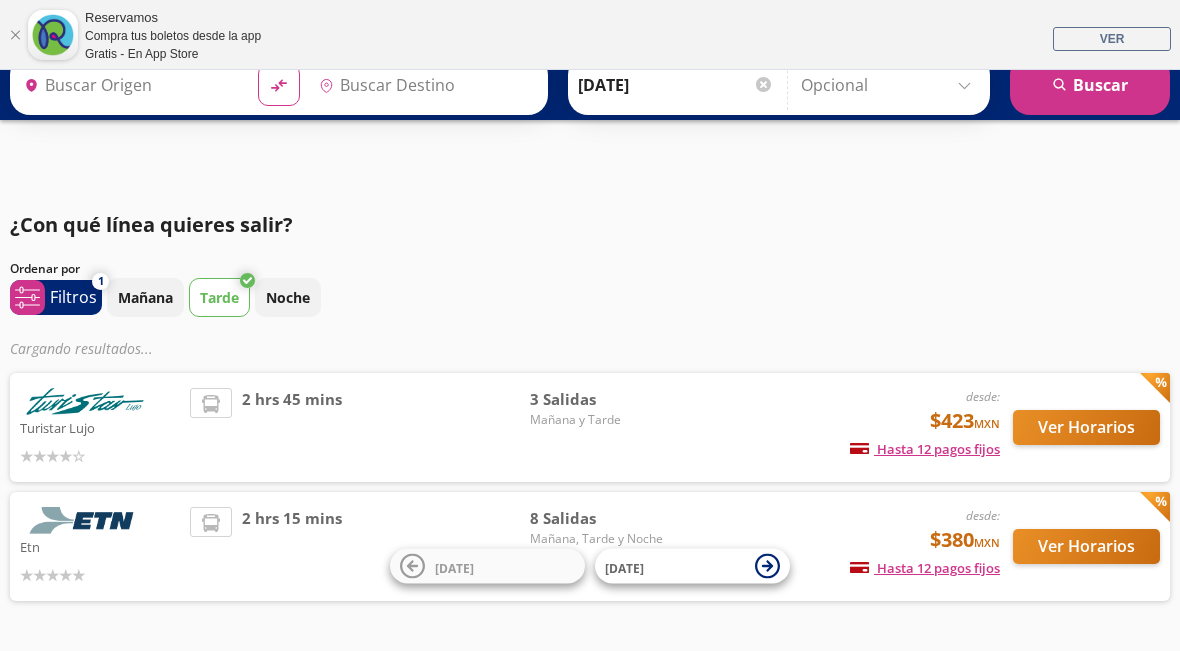 type on "[GEOGRAPHIC_DATA], [GEOGRAPHIC_DATA]" 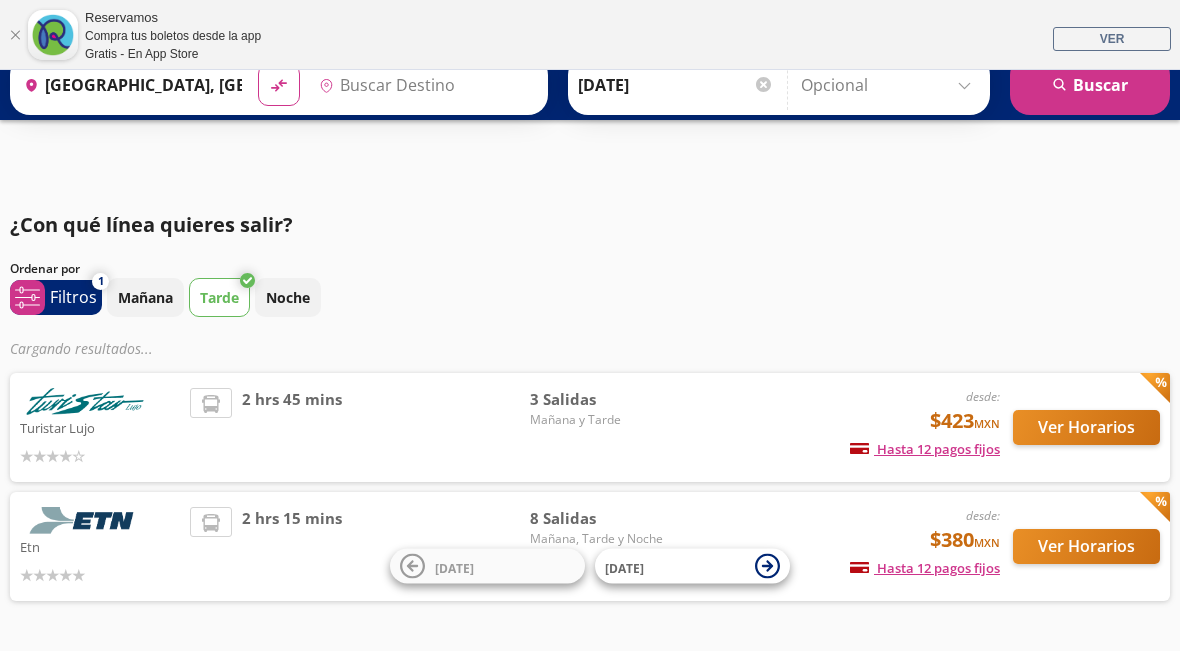 type on "Central de Autobuses, [GEOGRAPHIC_DATA]" 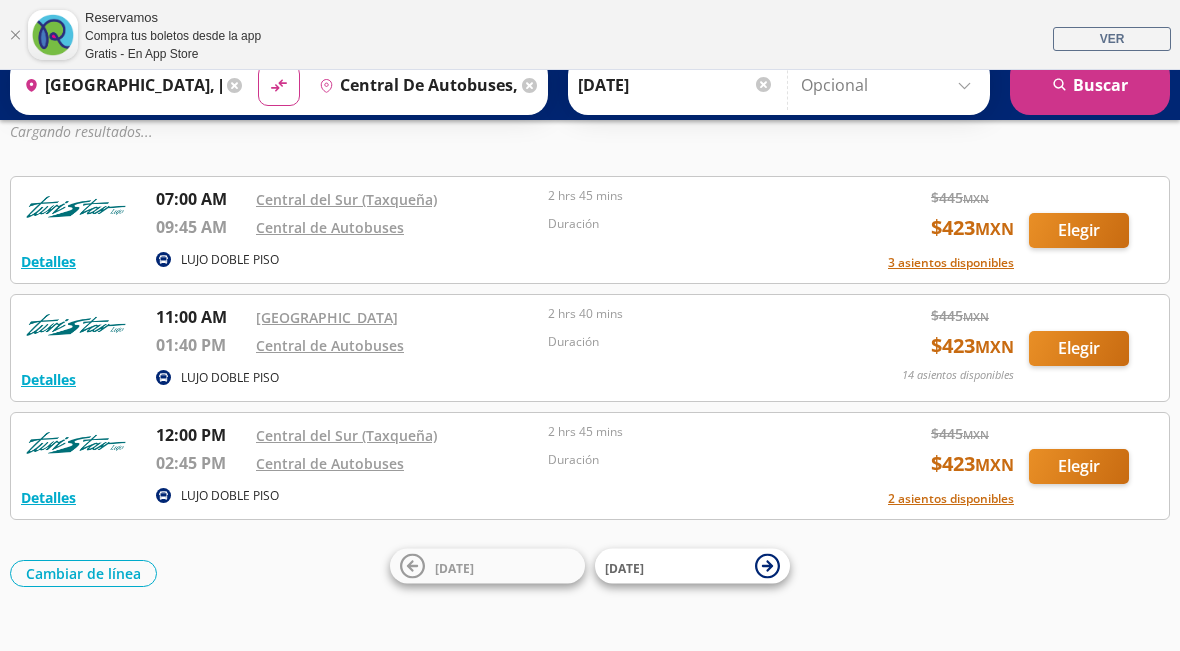 scroll, scrollTop: 165, scrollLeft: 0, axis: vertical 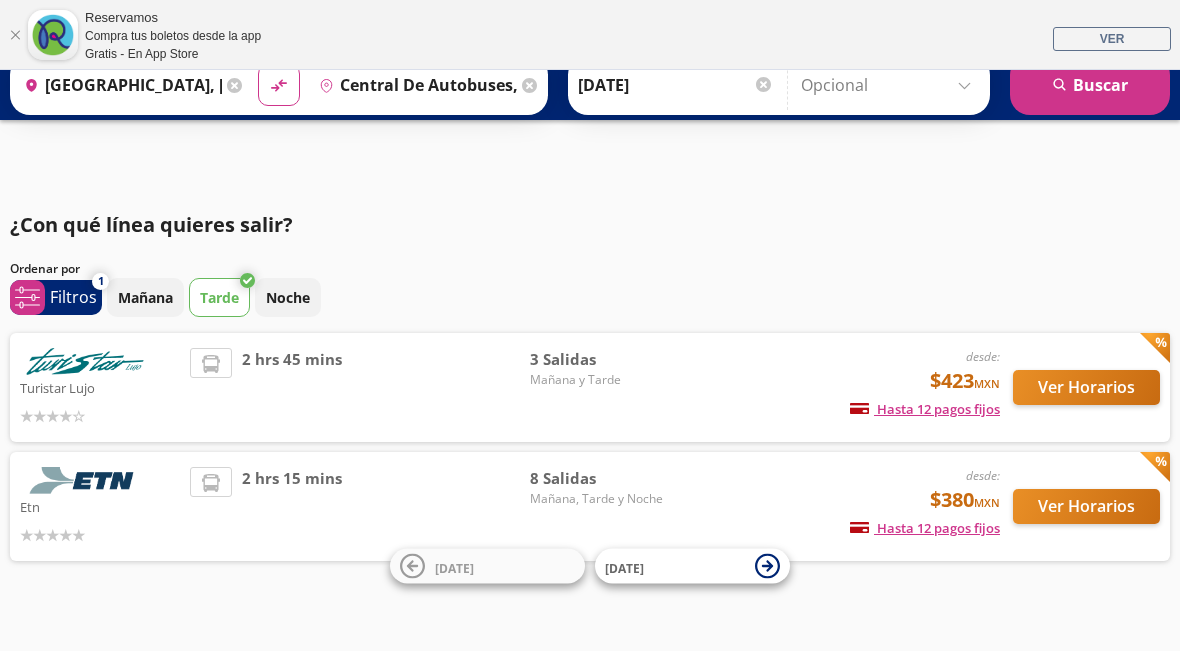 click on "Etn desde: $380  MXN   Hasta 12 pagos fijos Pagos fijos en compras mayores a $30 MXN, con tarjetas de bancos participantes 2 hrs 15 mins 8 Salidas Mañana, Tarde y Noche Ver Horarios" at bounding box center (590, 506) 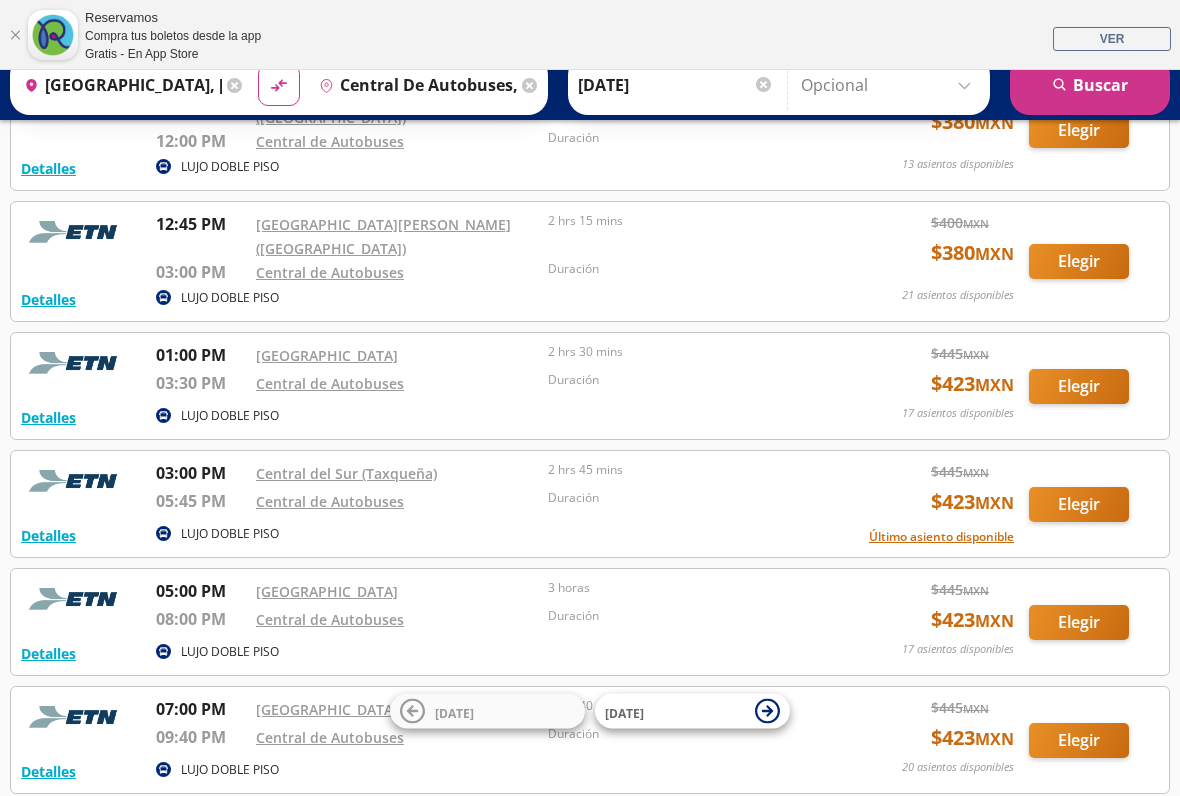 scroll, scrollTop: 498, scrollLeft: 0, axis: vertical 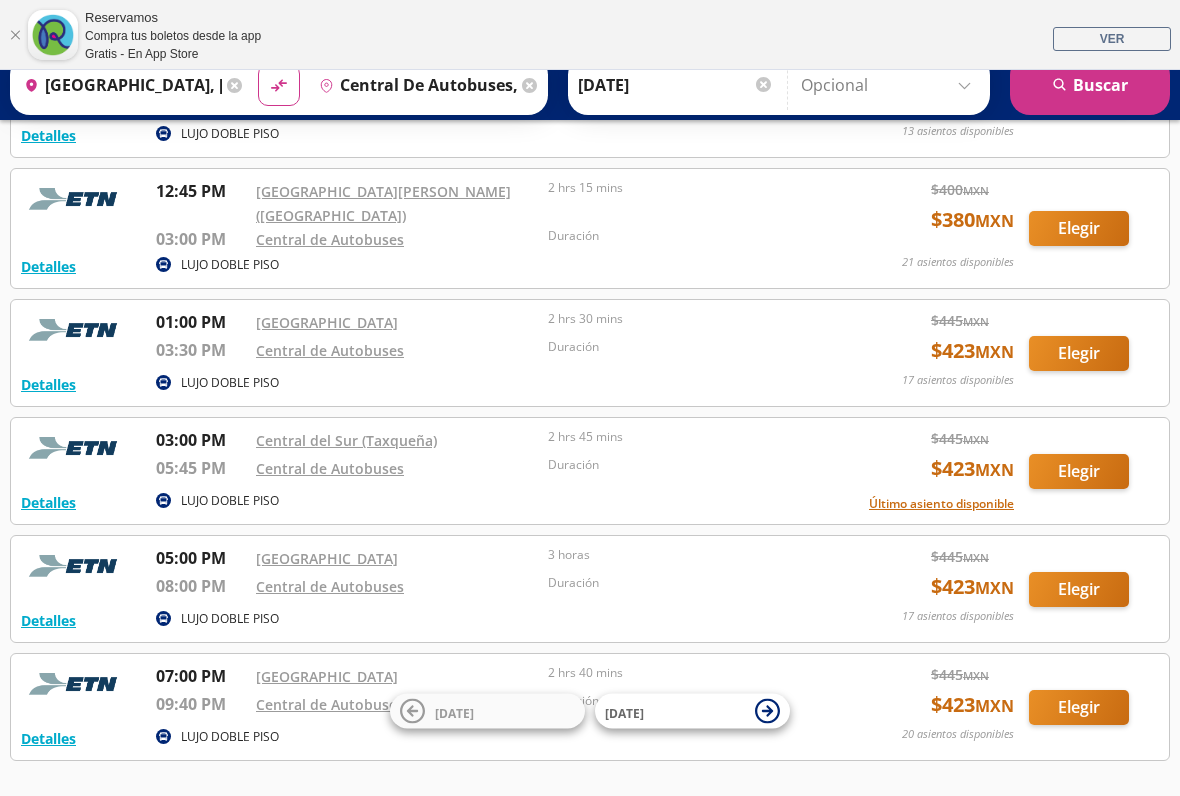click on "[GEOGRAPHIC_DATA]" at bounding box center (327, 558) 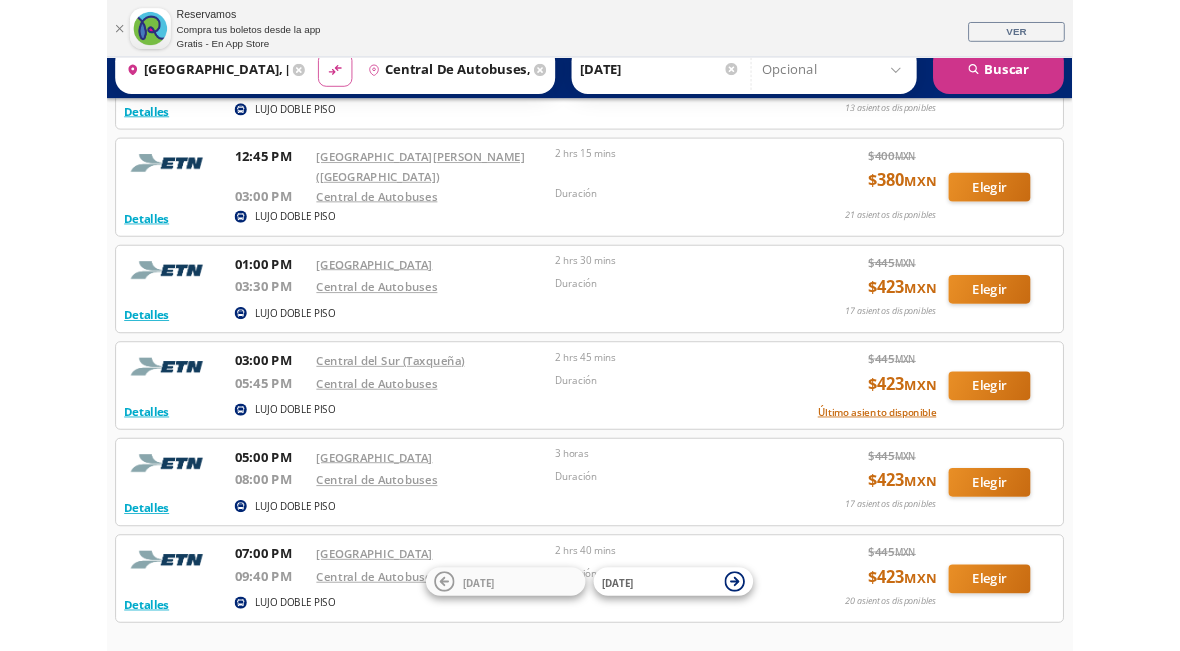 scroll, scrollTop: 562, scrollLeft: 0, axis: vertical 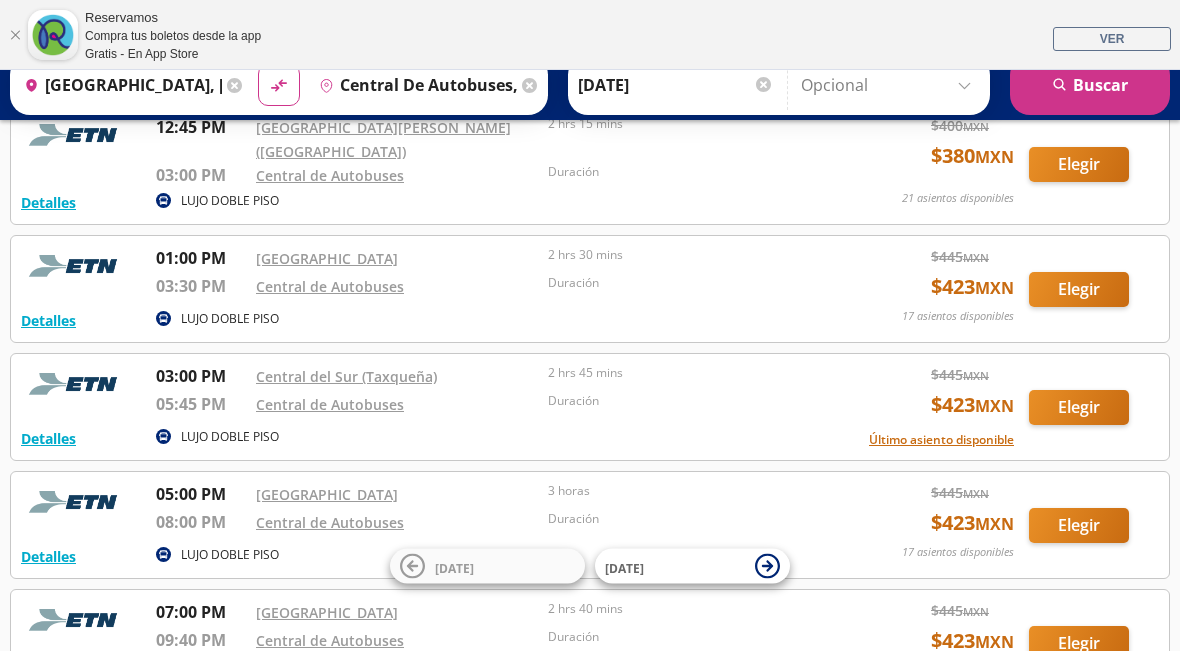 click on "Elegir" at bounding box center [1079, 525] 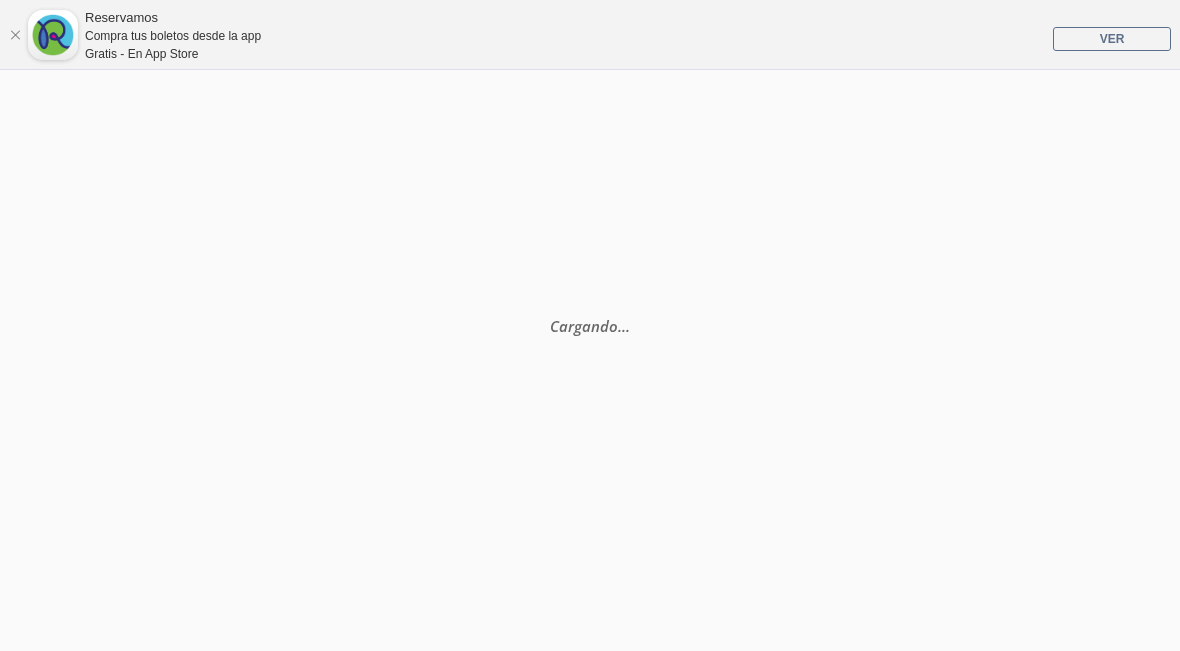 scroll, scrollTop: 0, scrollLeft: 0, axis: both 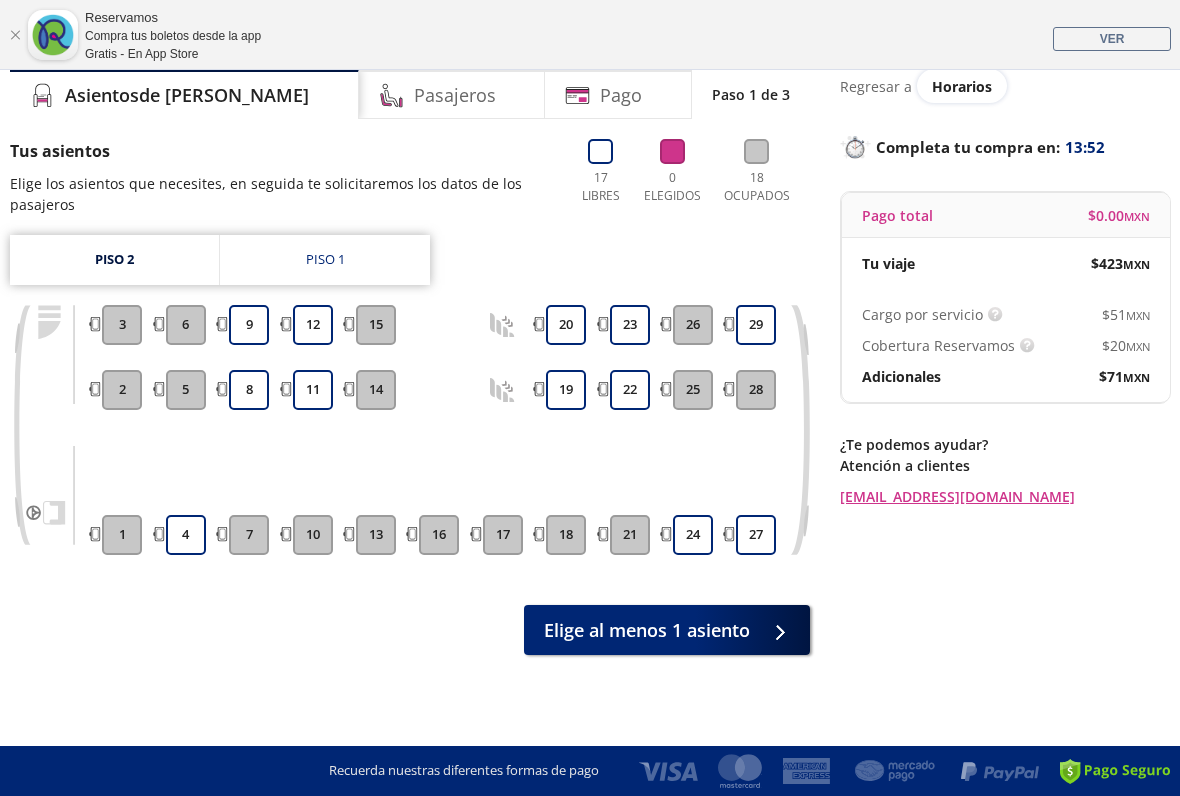 click on "Piso 1" at bounding box center (325, 260) 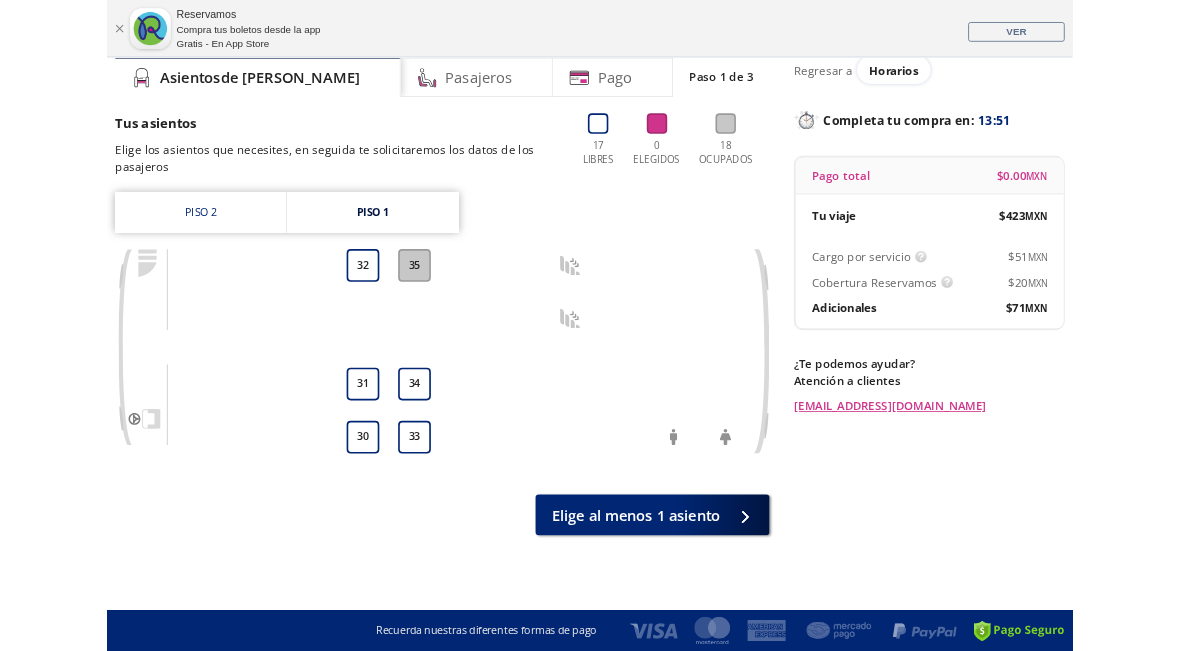 scroll, scrollTop: 273, scrollLeft: 0, axis: vertical 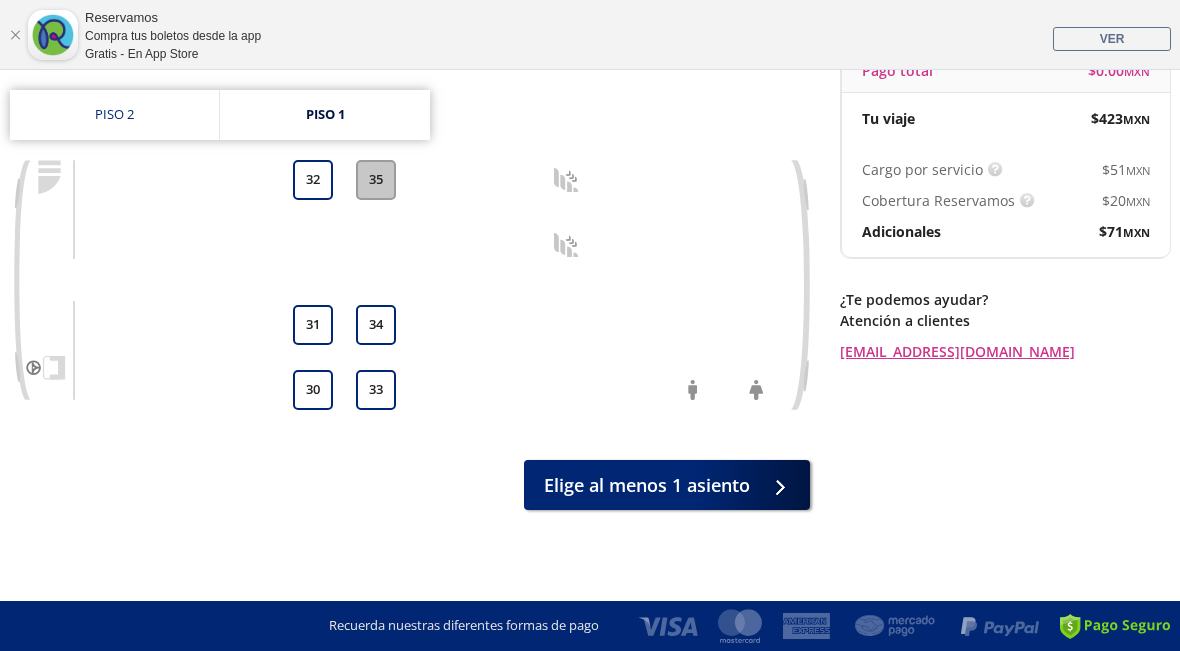 click on "Piso 2" at bounding box center [114, 115] 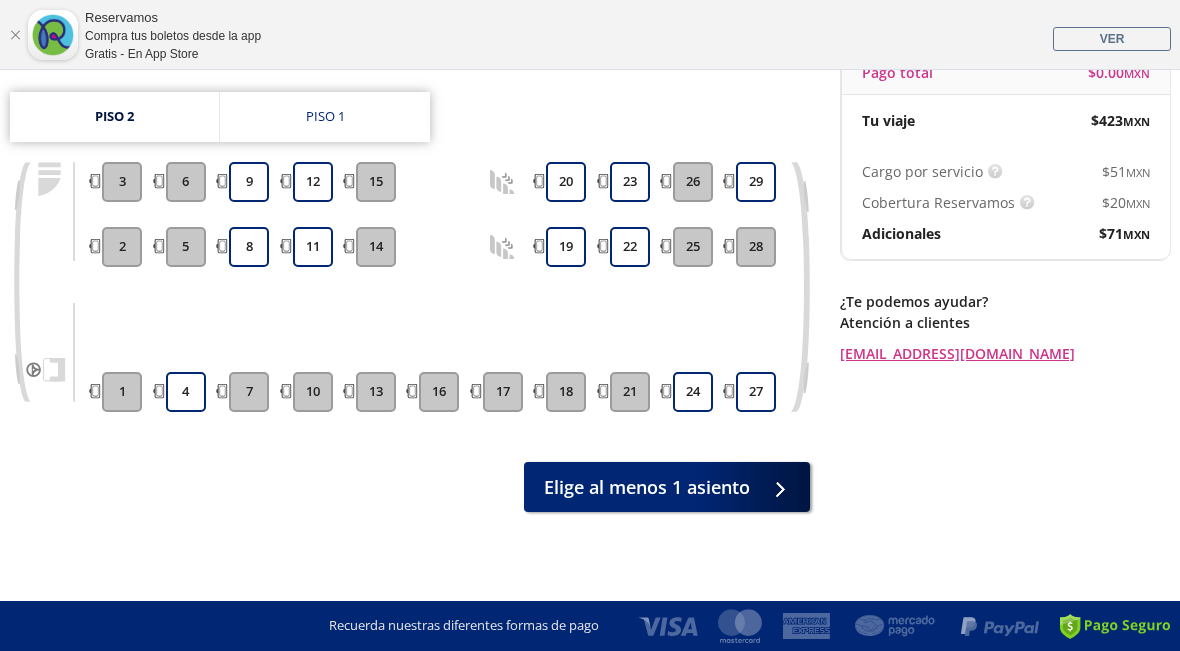 scroll, scrollTop: 273, scrollLeft: 0, axis: vertical 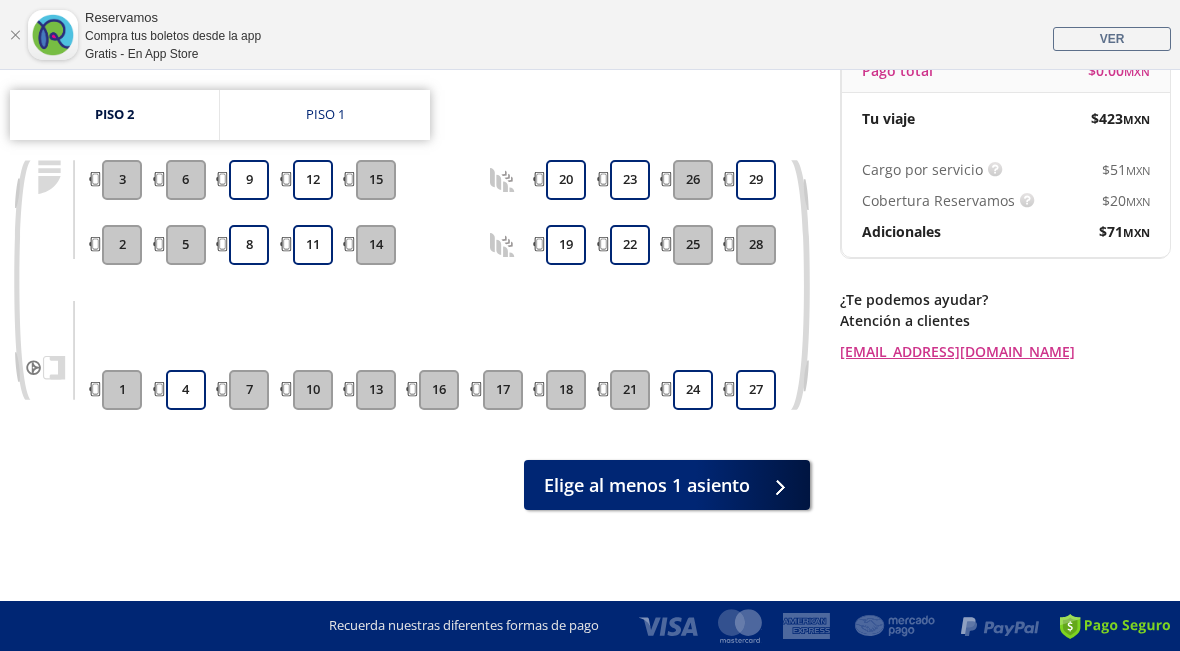 click on "4" at bounding box center (186, 390) 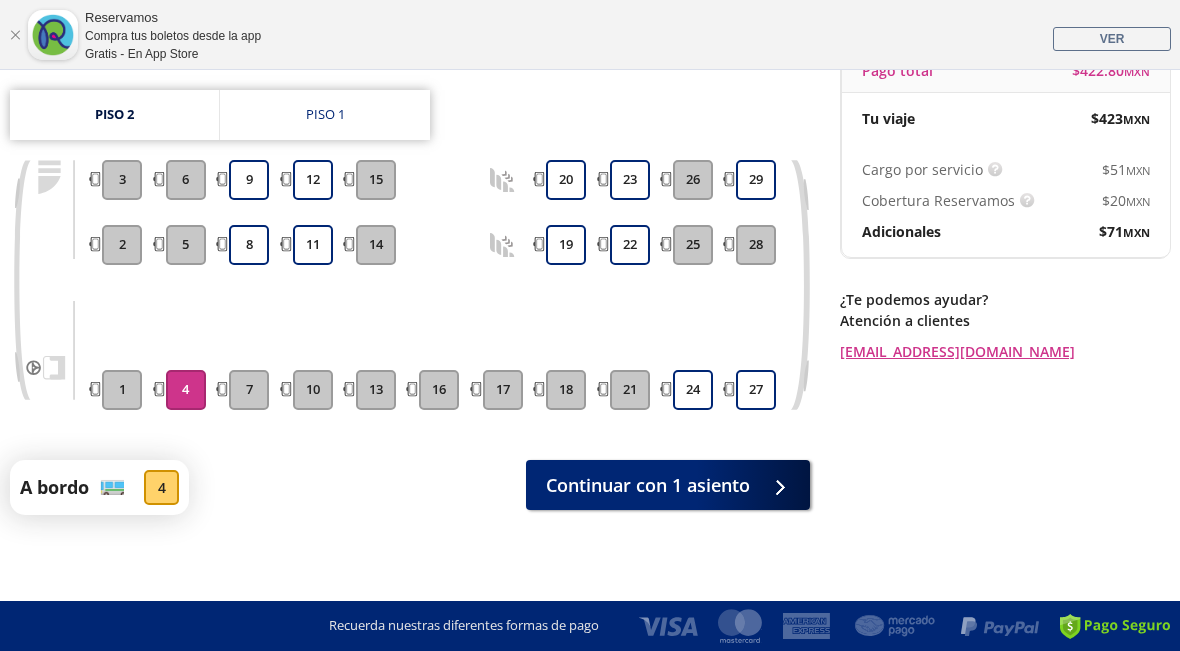 click on "Continuar con 1 asiento" at bounding box center (648, 485) 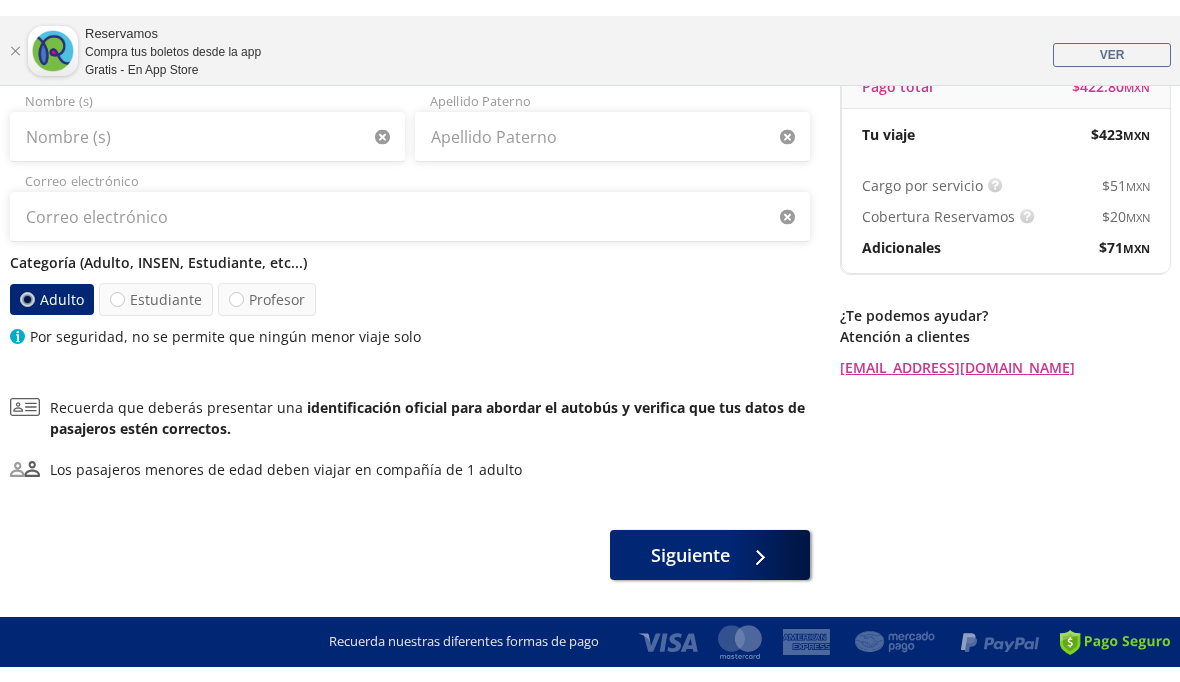 scroll, scrollTop: 0, scrollLeft: 0, axis: both 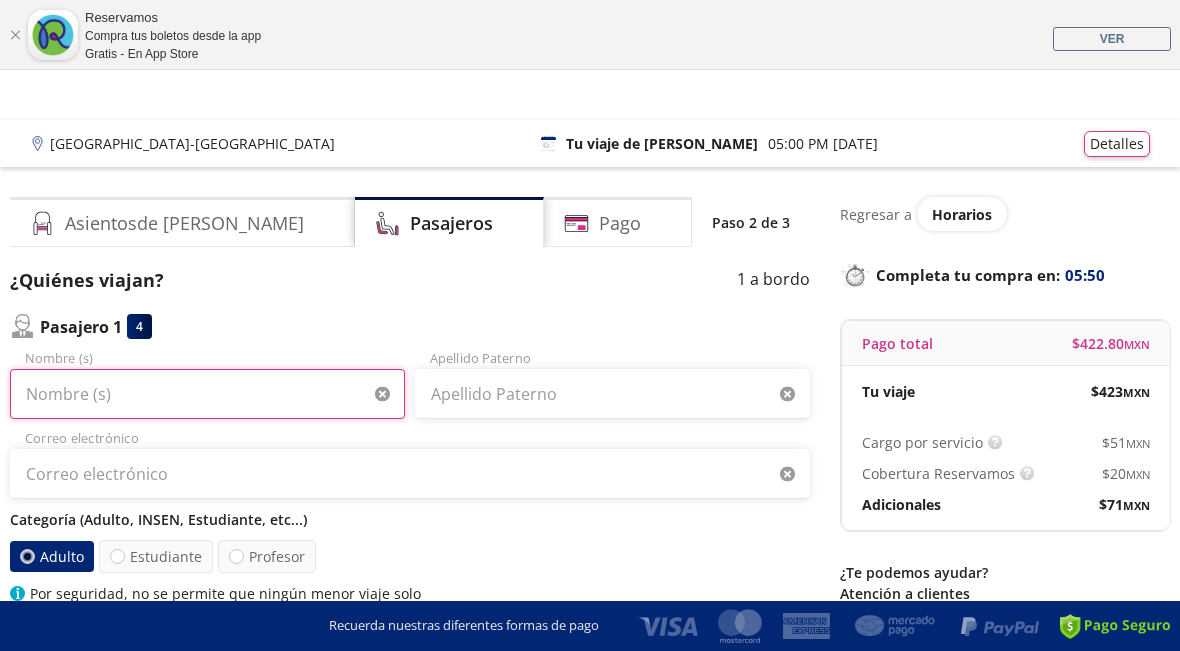 click on "Nombre (s)" at bounding box center (207, 394) 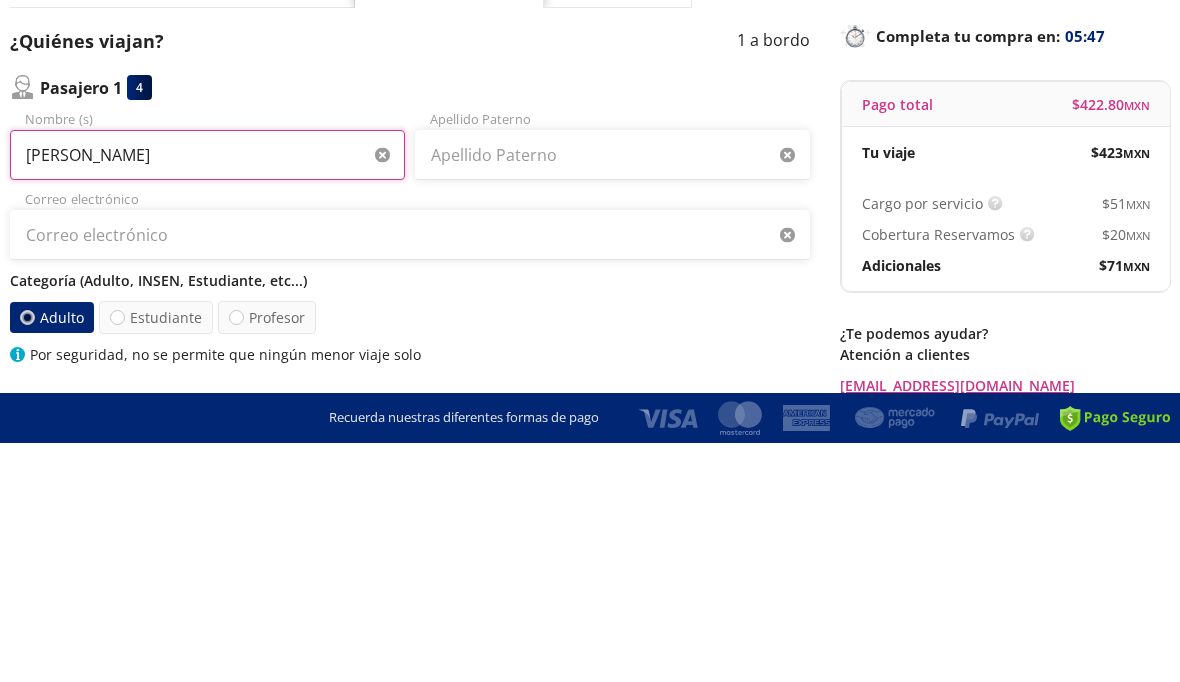 type on "[PERSON_NAME]" 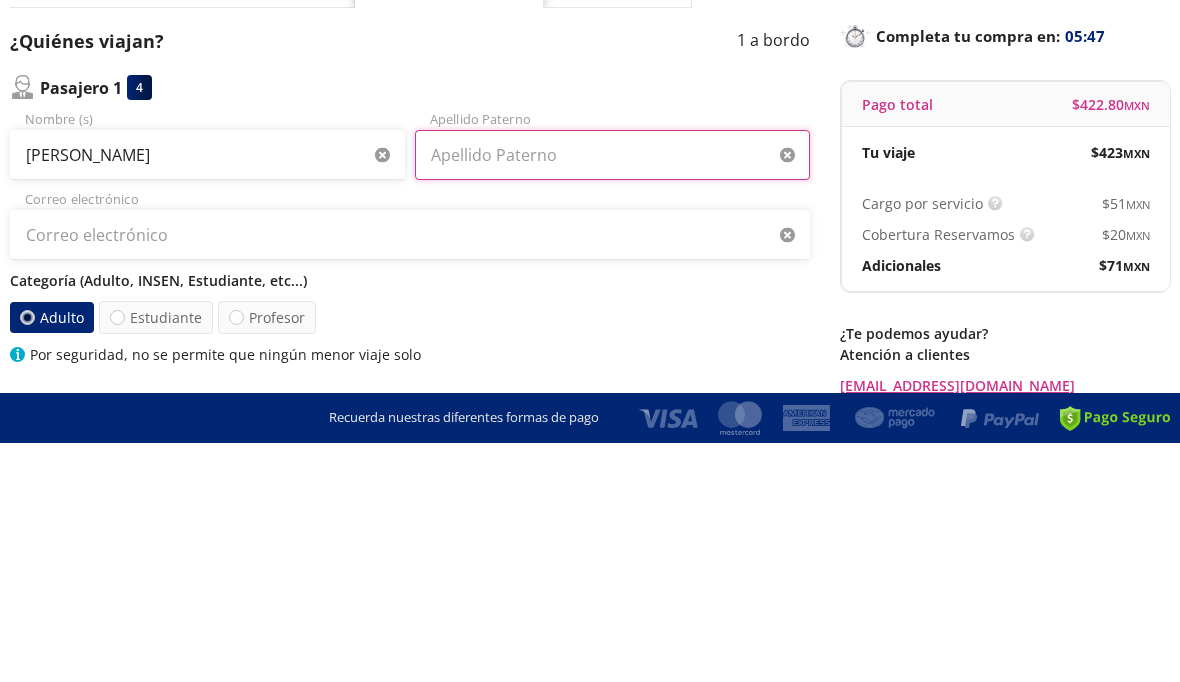 click on "Apellido Paterno" at bounding box center [612, 394] 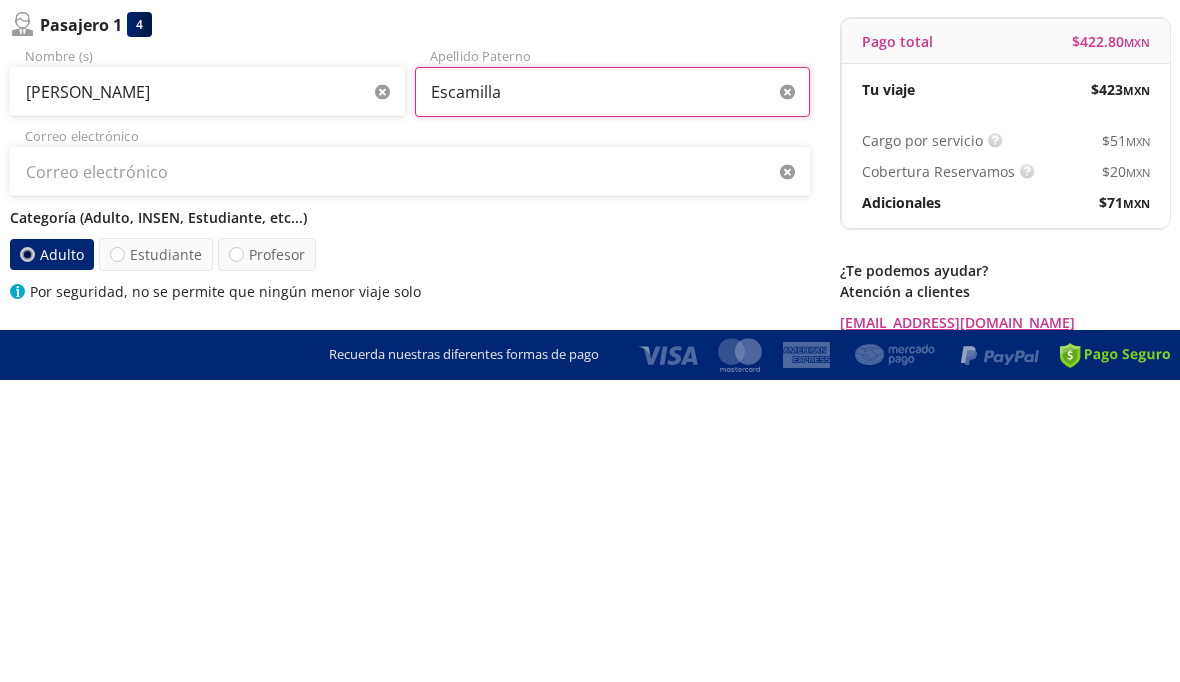 type on "Escamilla" 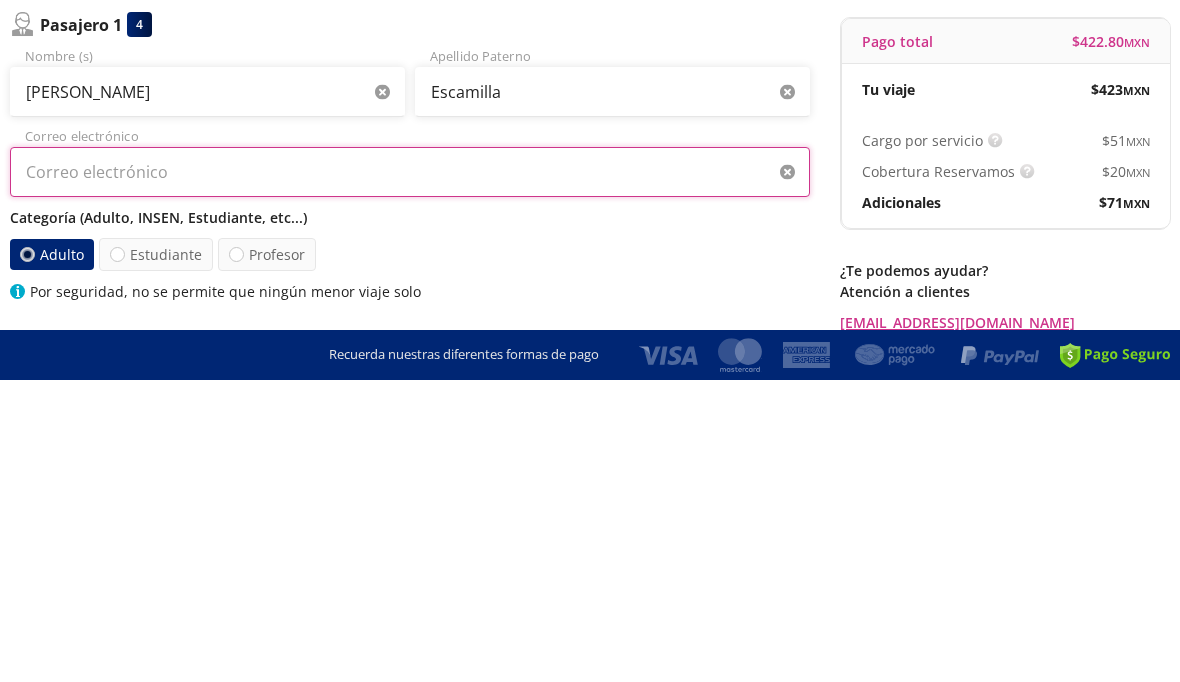 click on "Correo electrónico" at bounding box center (410, 474) 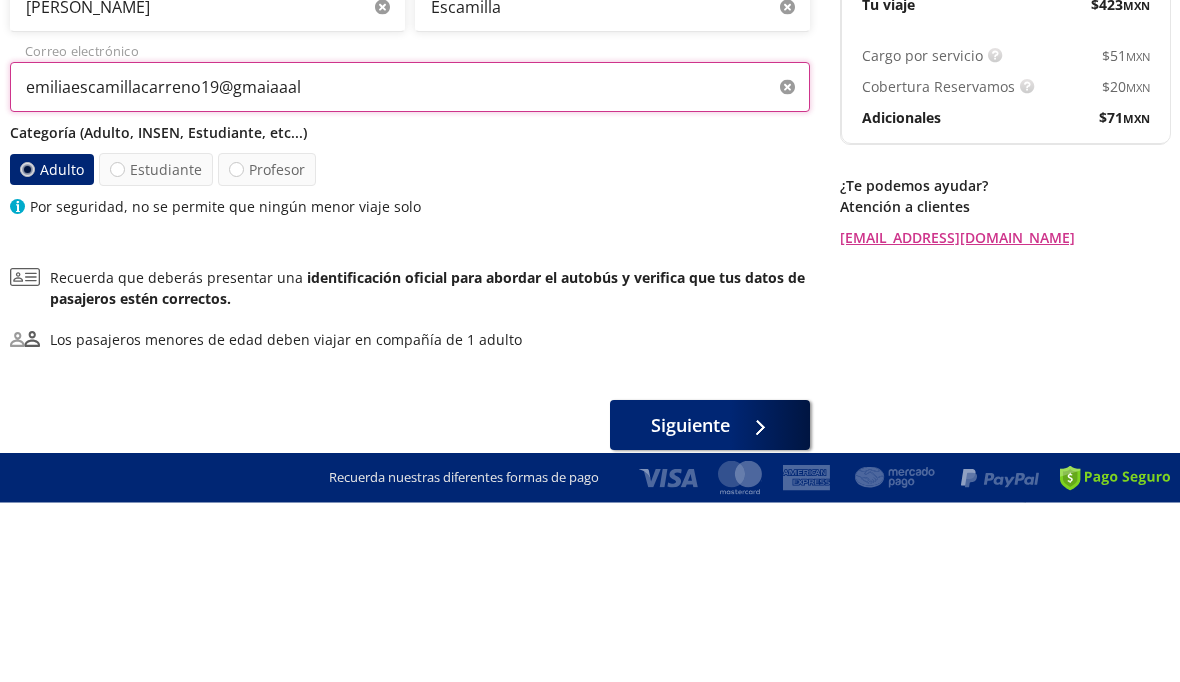 scroll, scrollTop: 155, scrollLeft: 0, axis: vertical 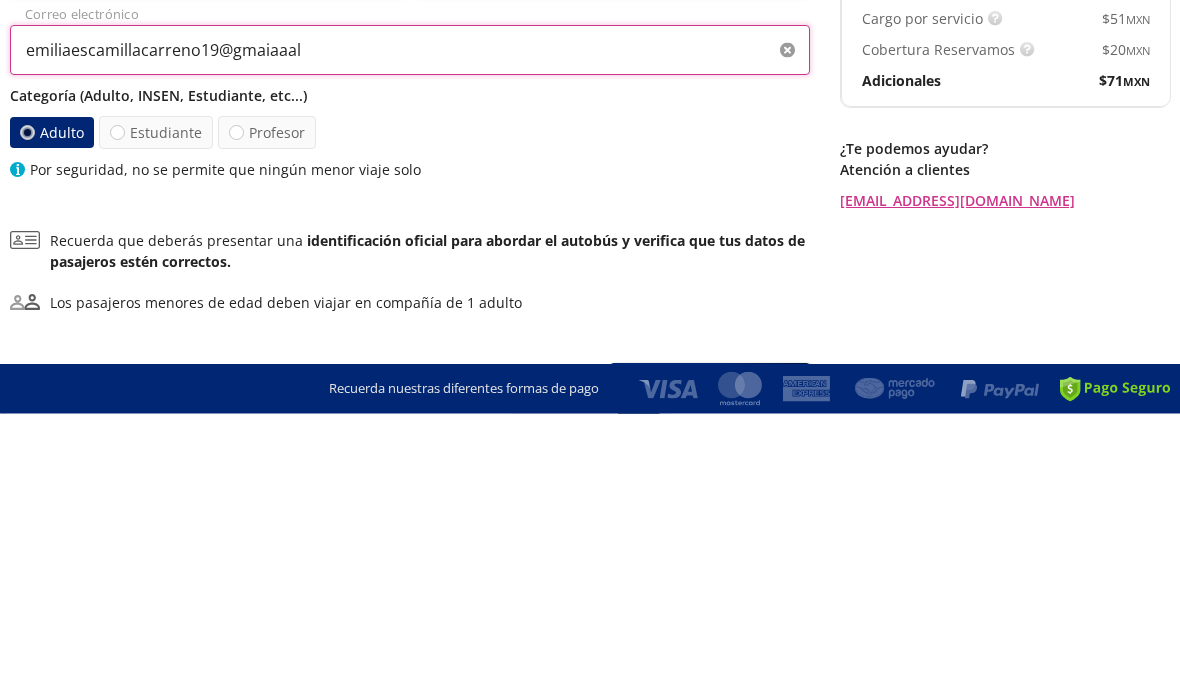 type on "emiliaescamillacarreno19@gmaiaaa" 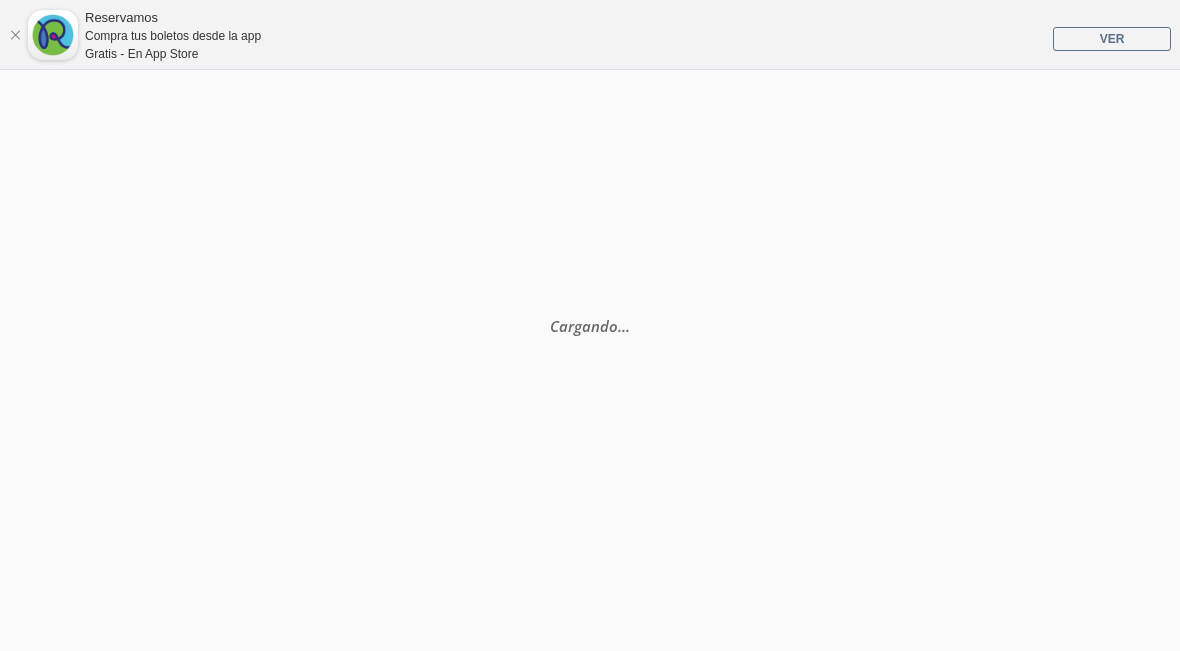 scroll, scrollTop: 0, scrollLeft: 0, axis: both 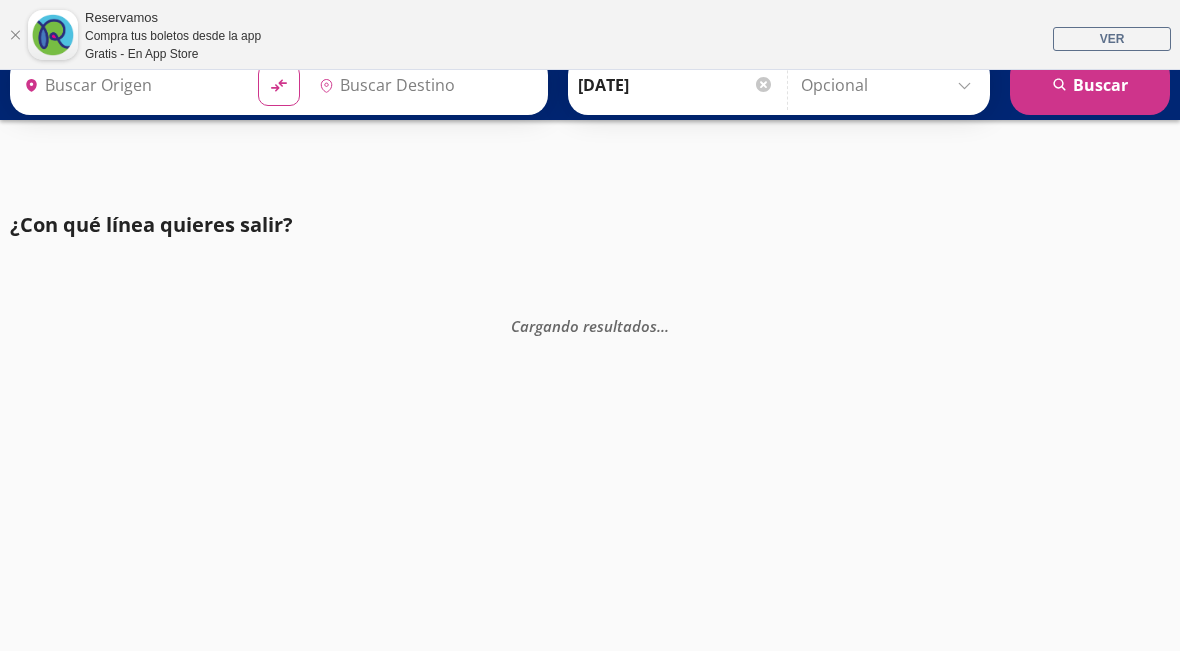 type on "[GEOGRAPHIC_DATA], [GEOGRAPHIC_DATA]" 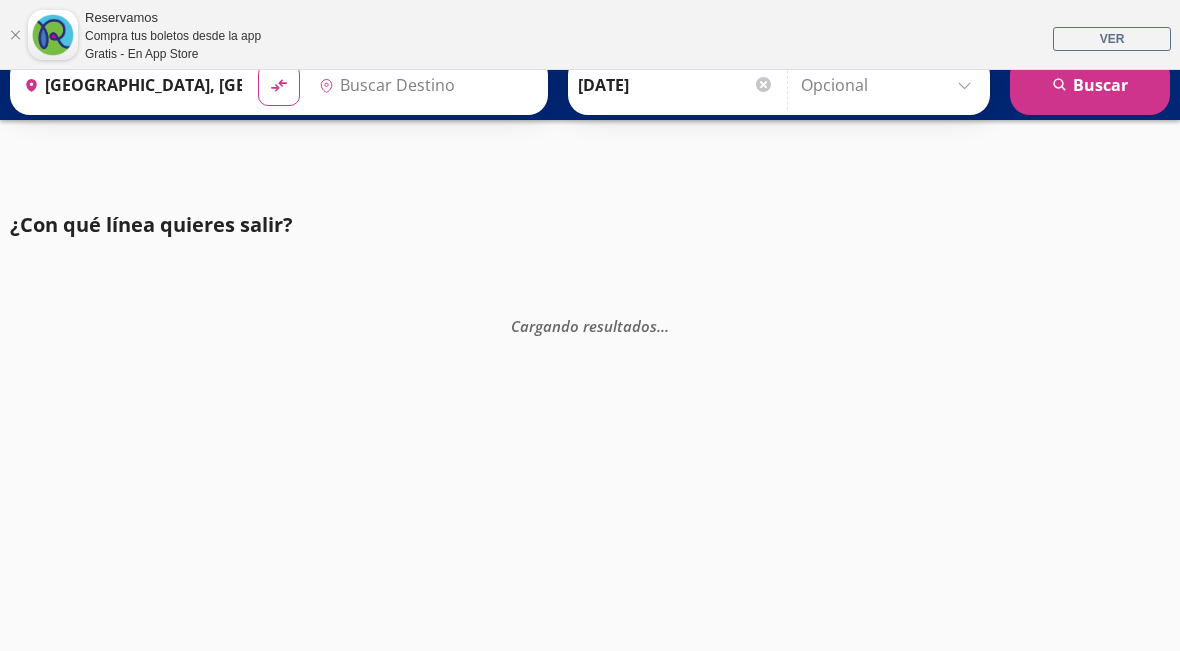 type on "Querétaro, Querétaro" 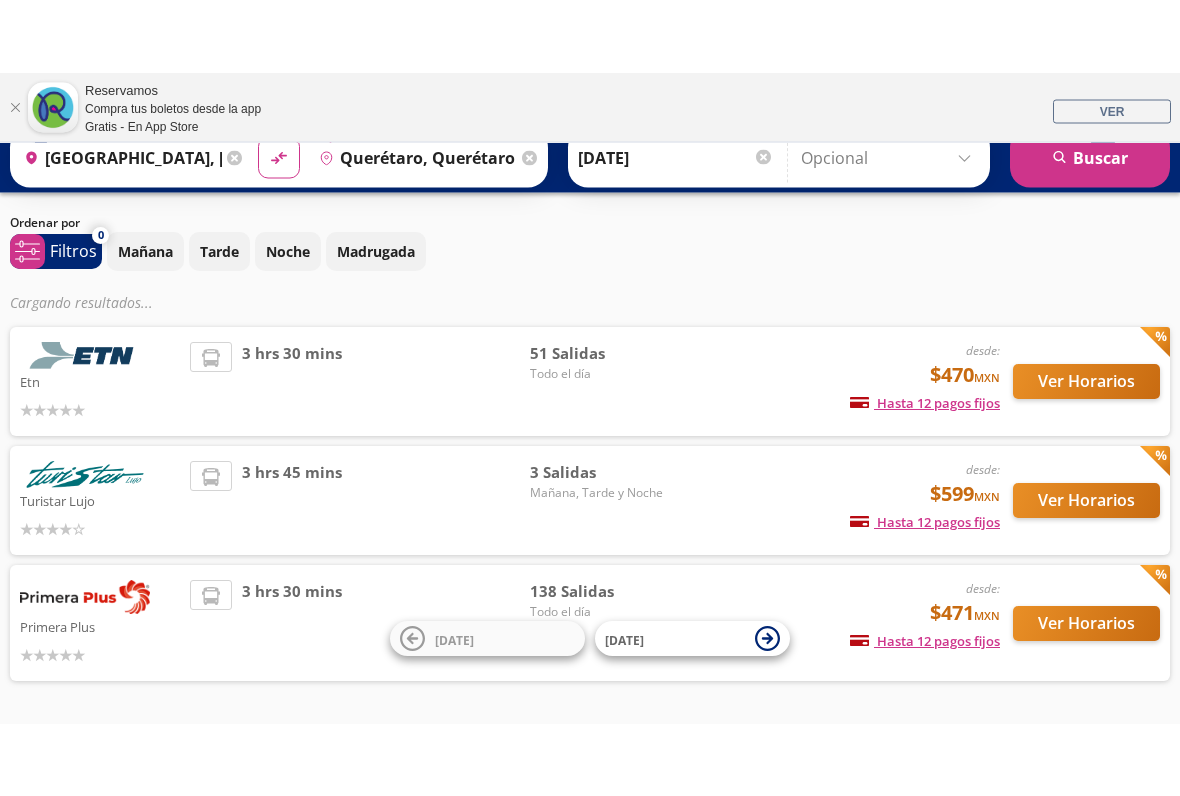 scroll, scrollTop: 45, scrollLeft: 0, axis: vertical 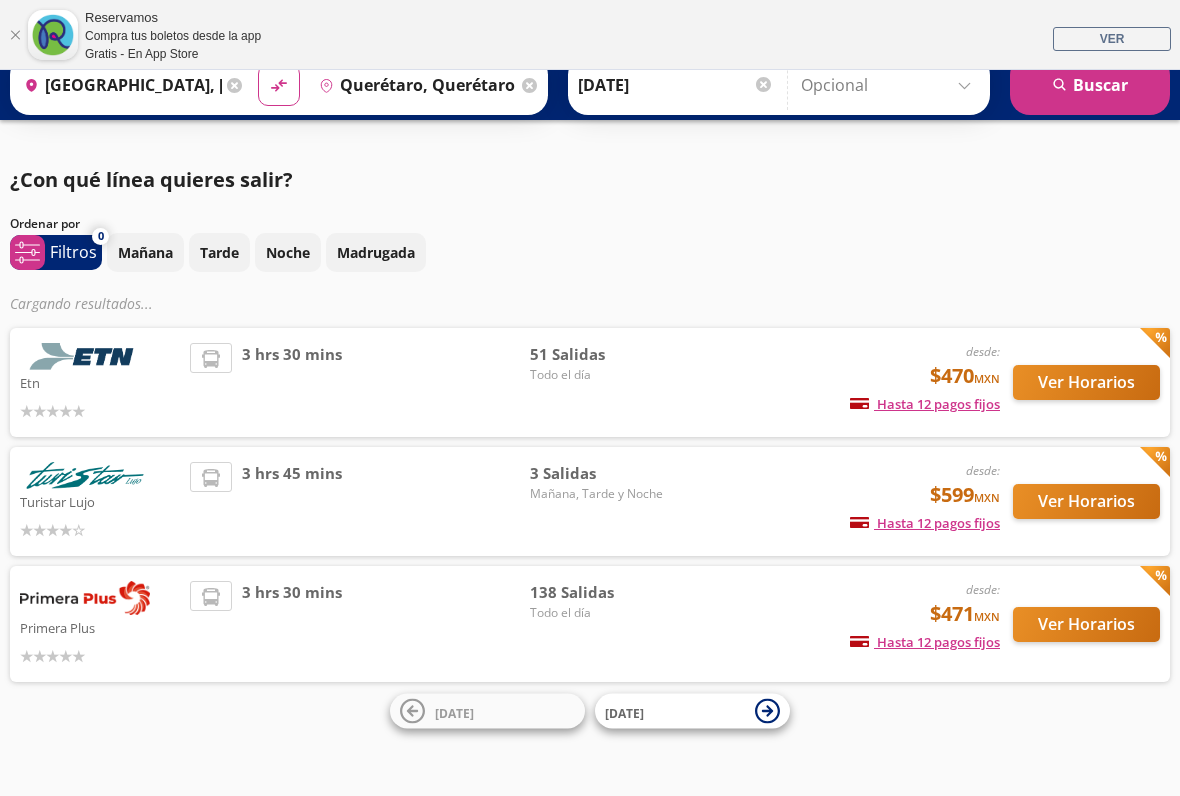 click on "Ver Horarios" at bounding box center [1086, 624] 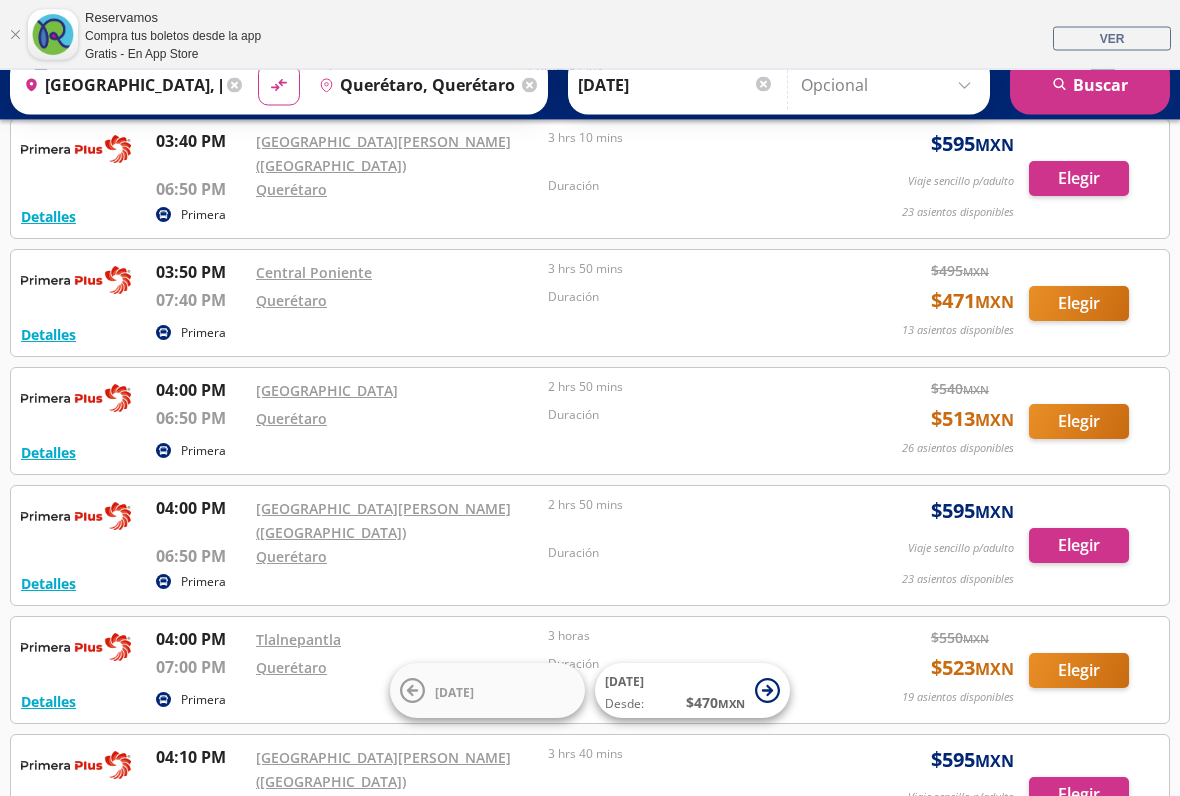 scroll, scrollTop: 10537, scrollLeft: 0, axis: vertical 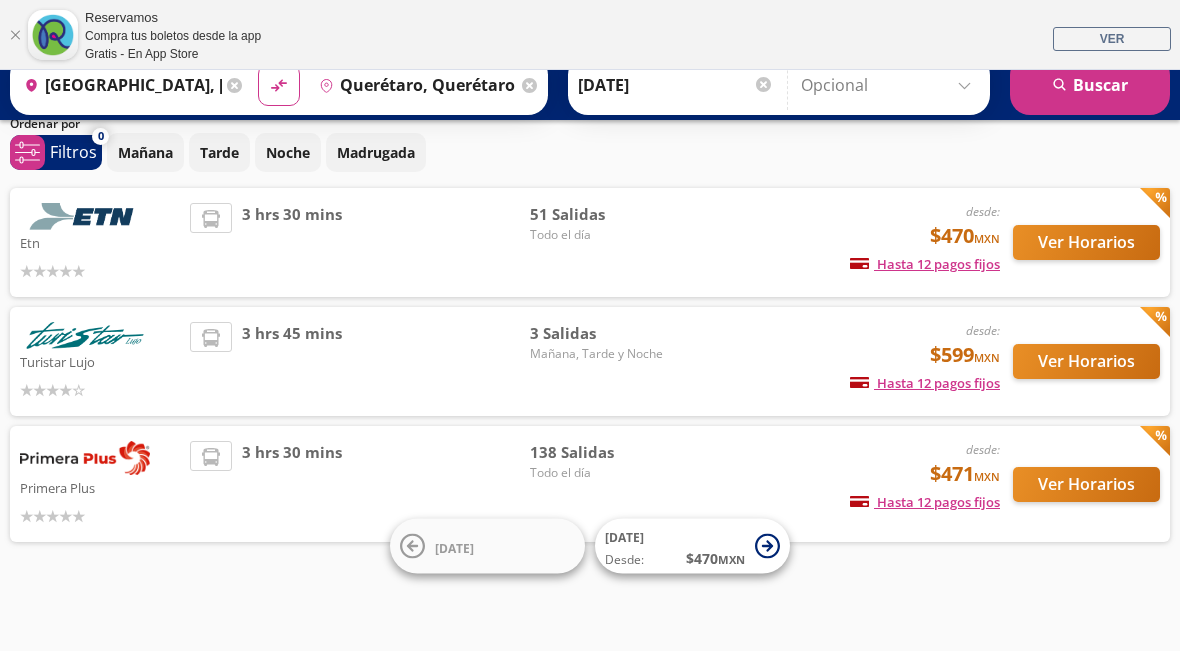 click on "Ver Horarios" at bounding box center [1086, 242] 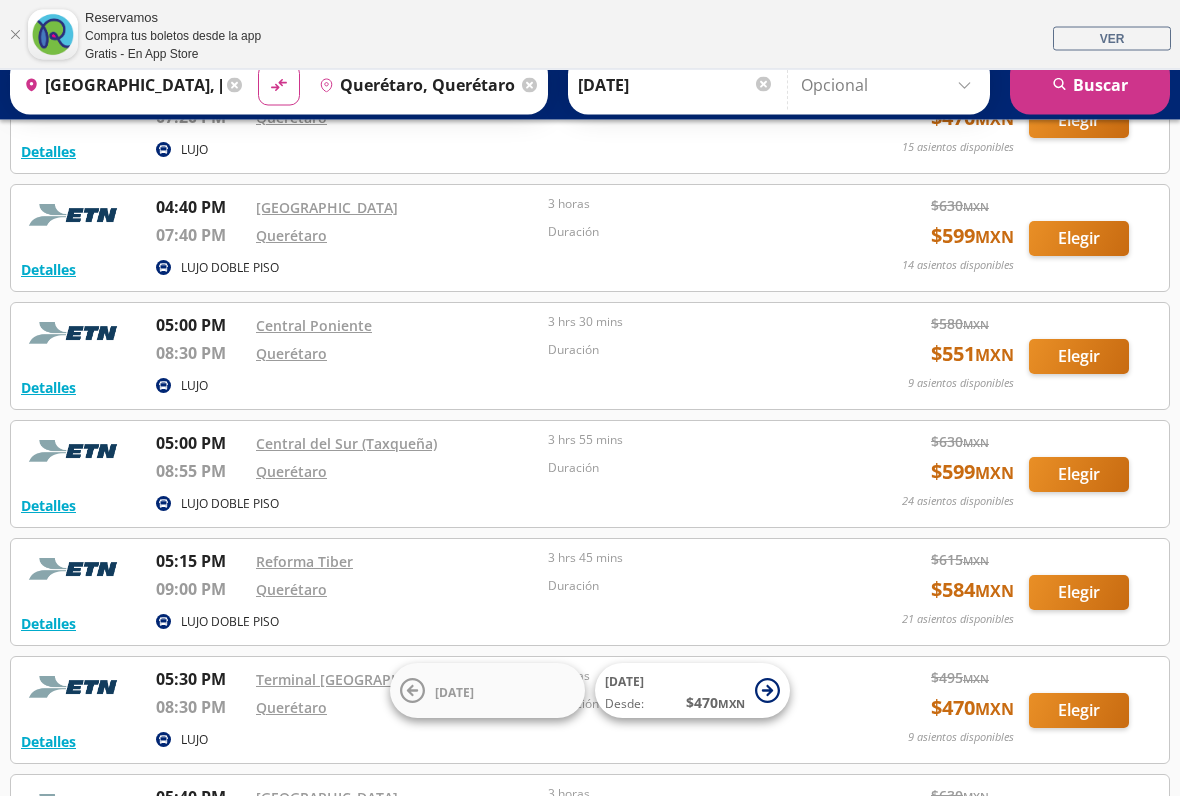 scroll, scrollTop: 4389, scrollLeft: 0, axis: vertical 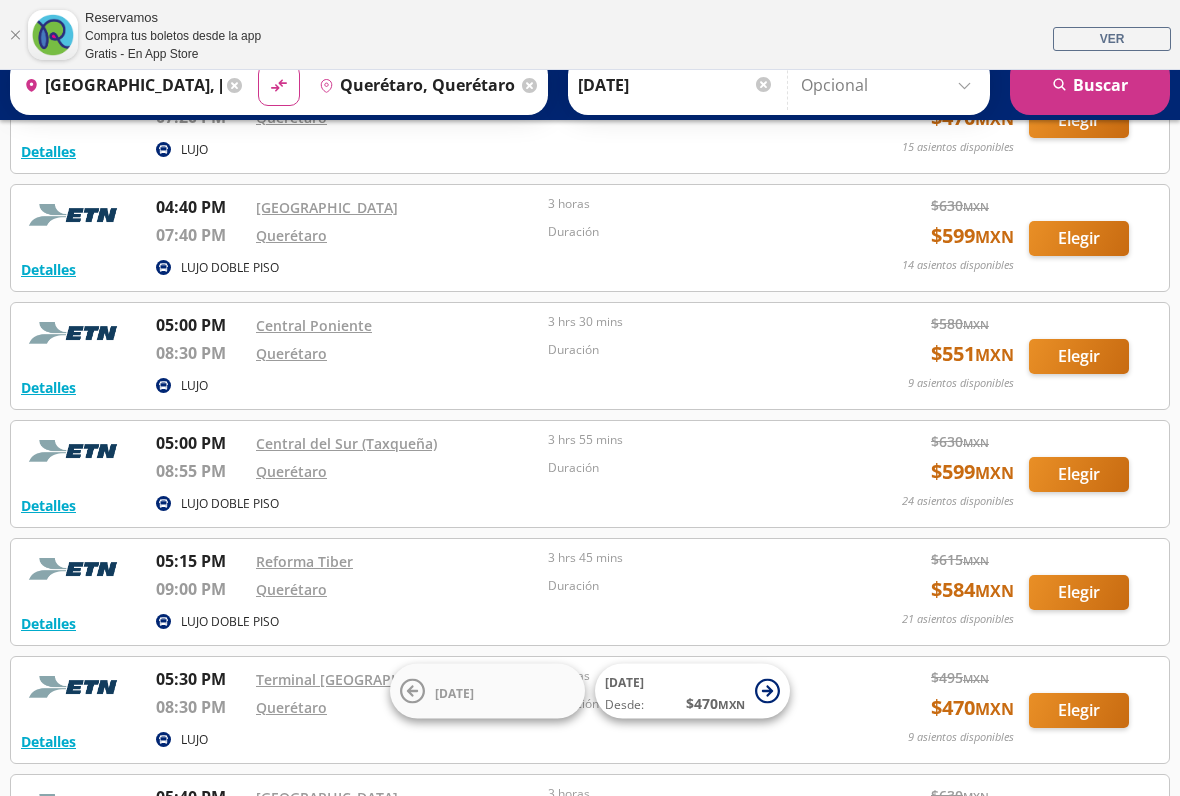click on "Elegir" at bounding box center [1079, 356] 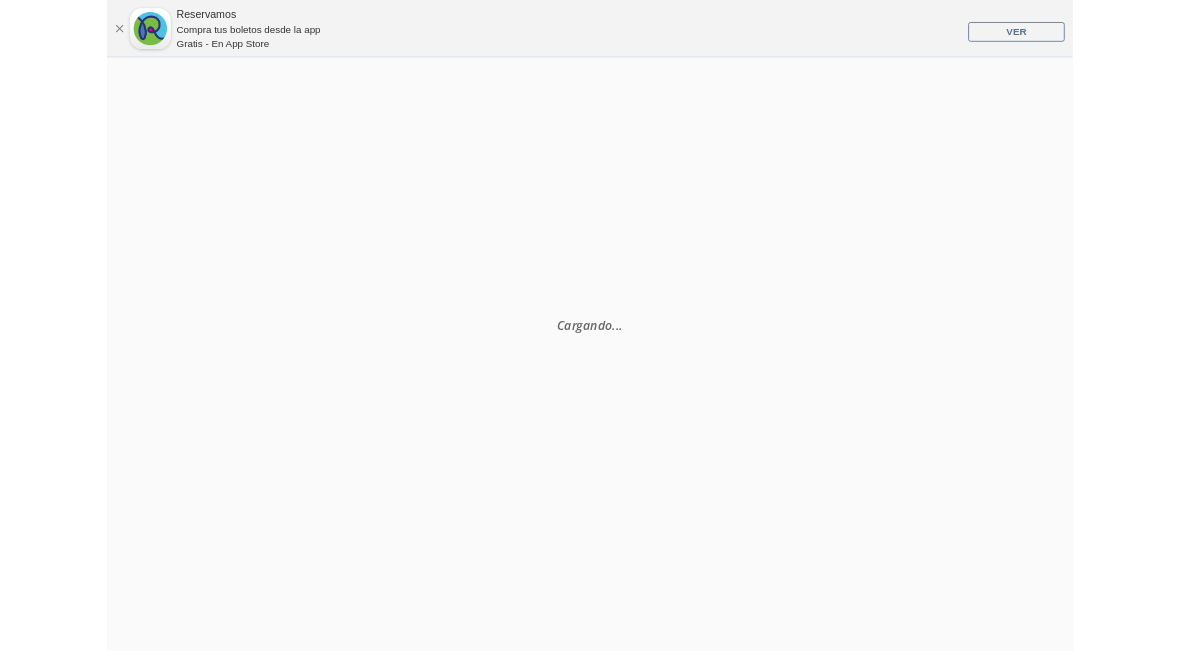 scroll, scrollTop: 0, scrollLeft: 0, axis: both 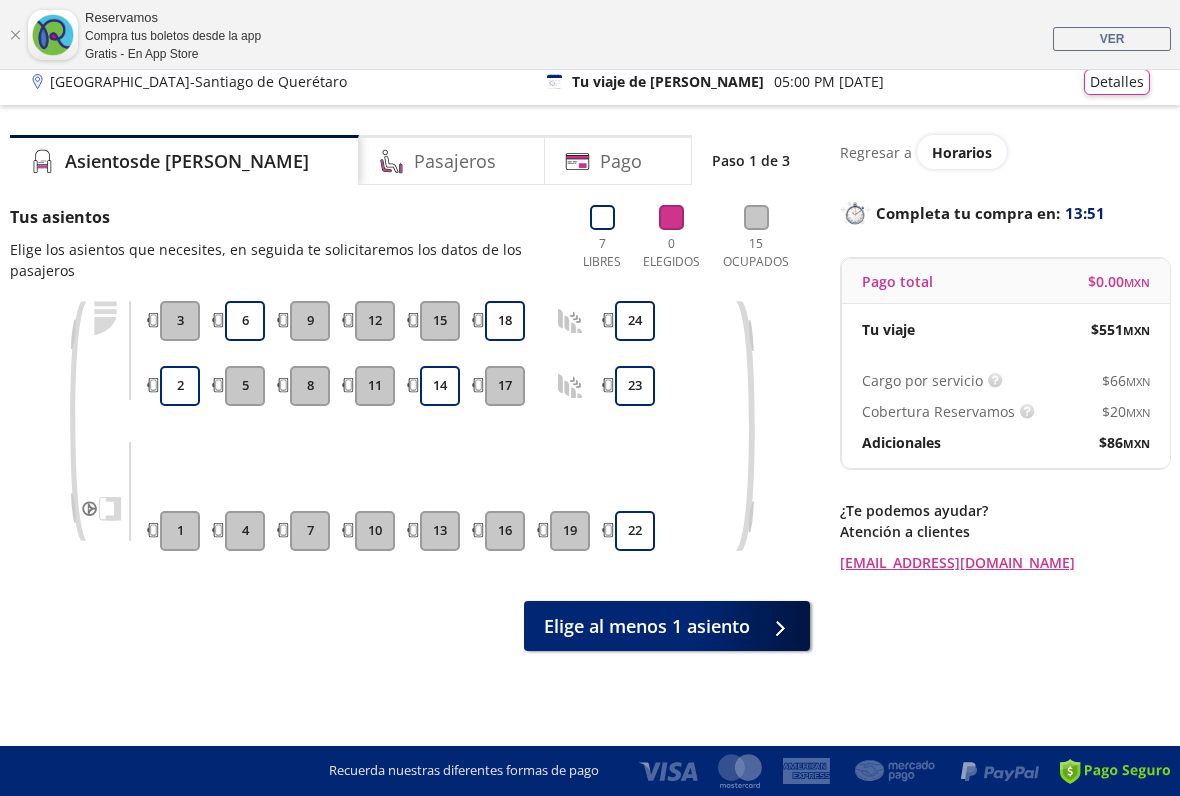 click on "Pasajeros" at bounding box center (455, 161) 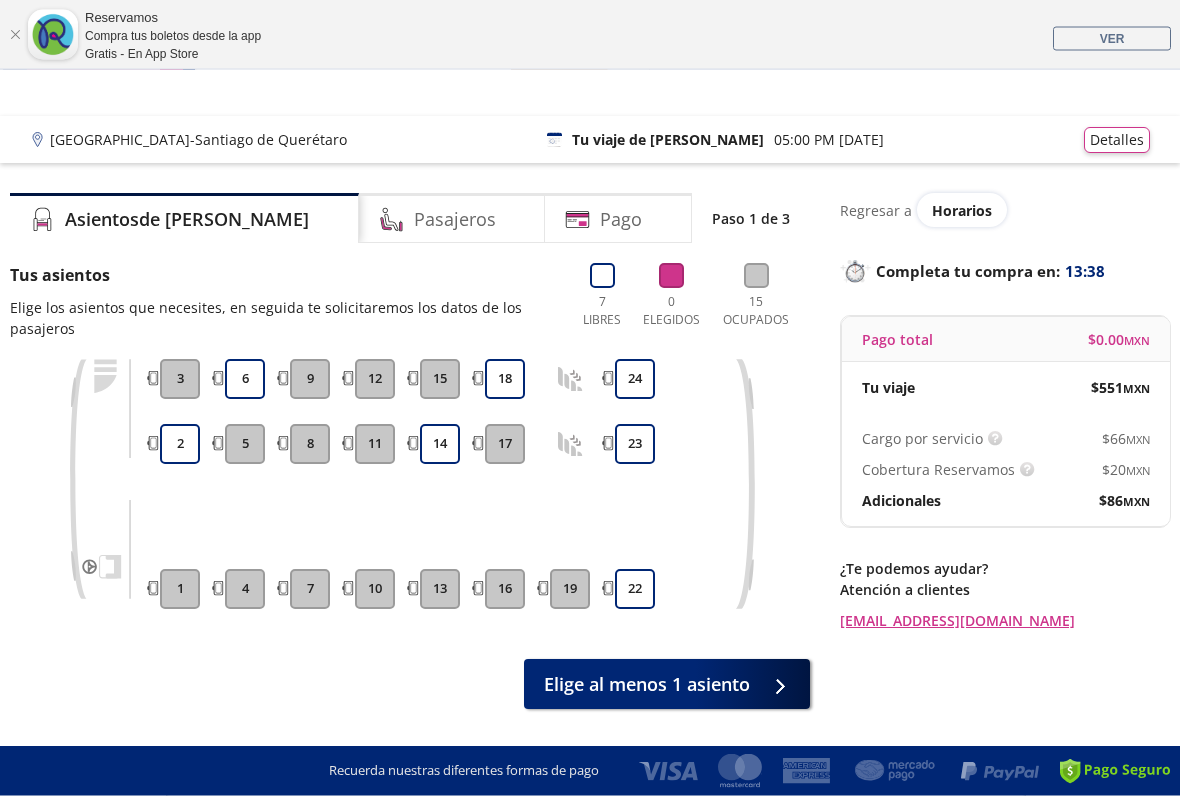 scroll, scrollTop: 4, scrollLeft: 0, axis: vertical 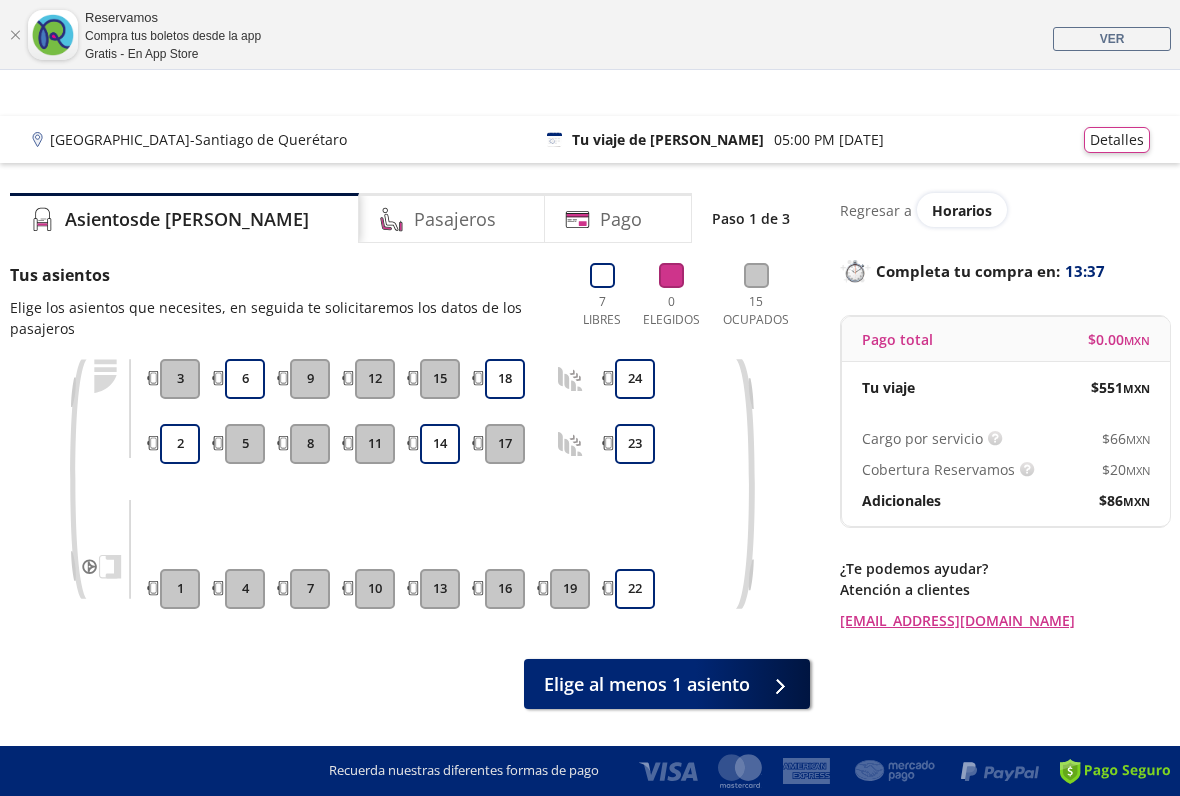 click on "Pasajeros" at bounding box center [455, 219] 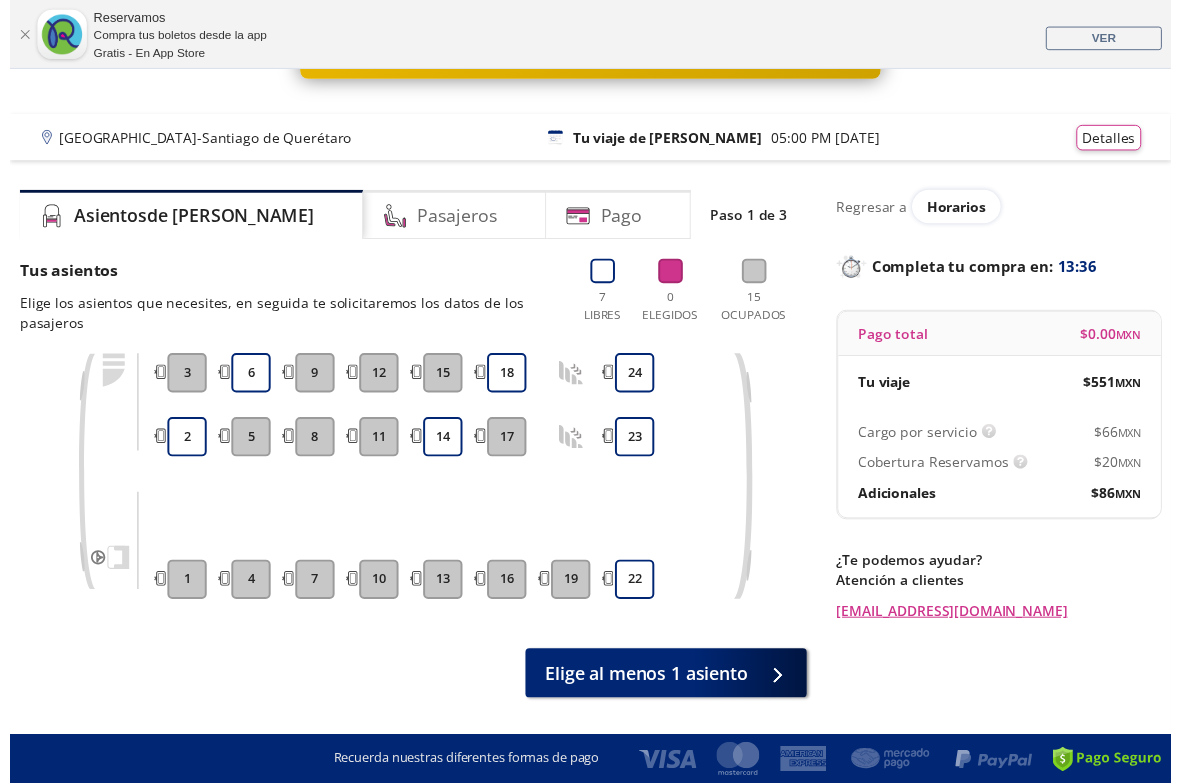 scroll, scrollTop: 0, scrollLeft: 0, axis: both 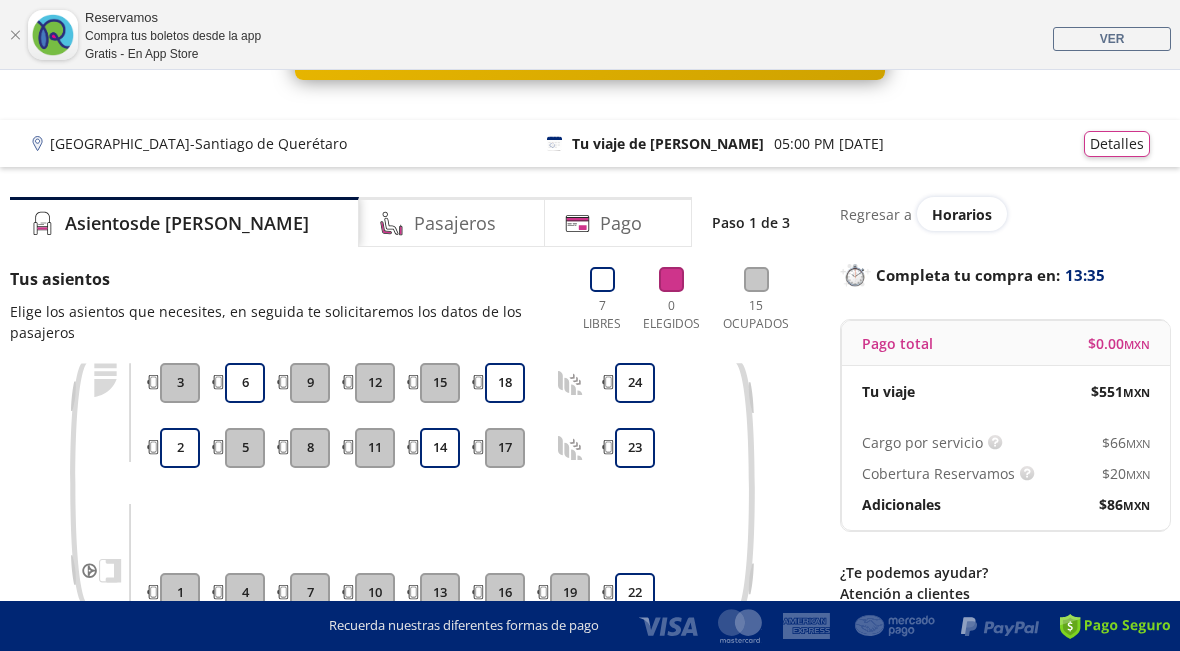 click at bounding box center (15, 35) 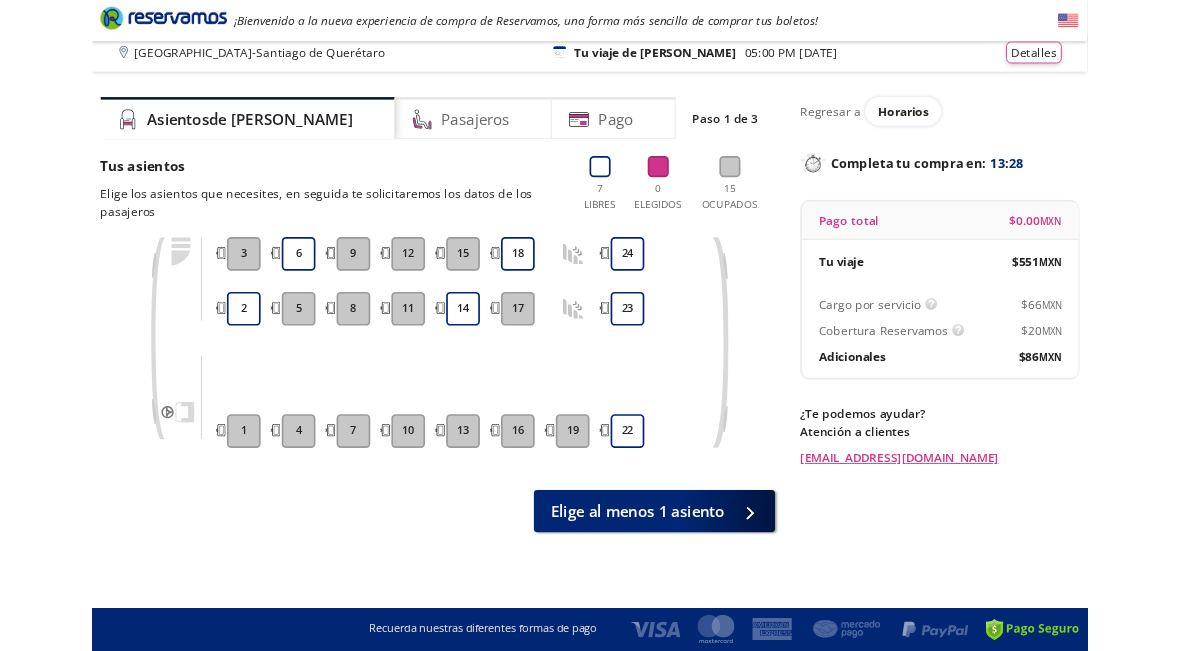scroll, scrollTop: 0, scrollLeft: 0, axis: both 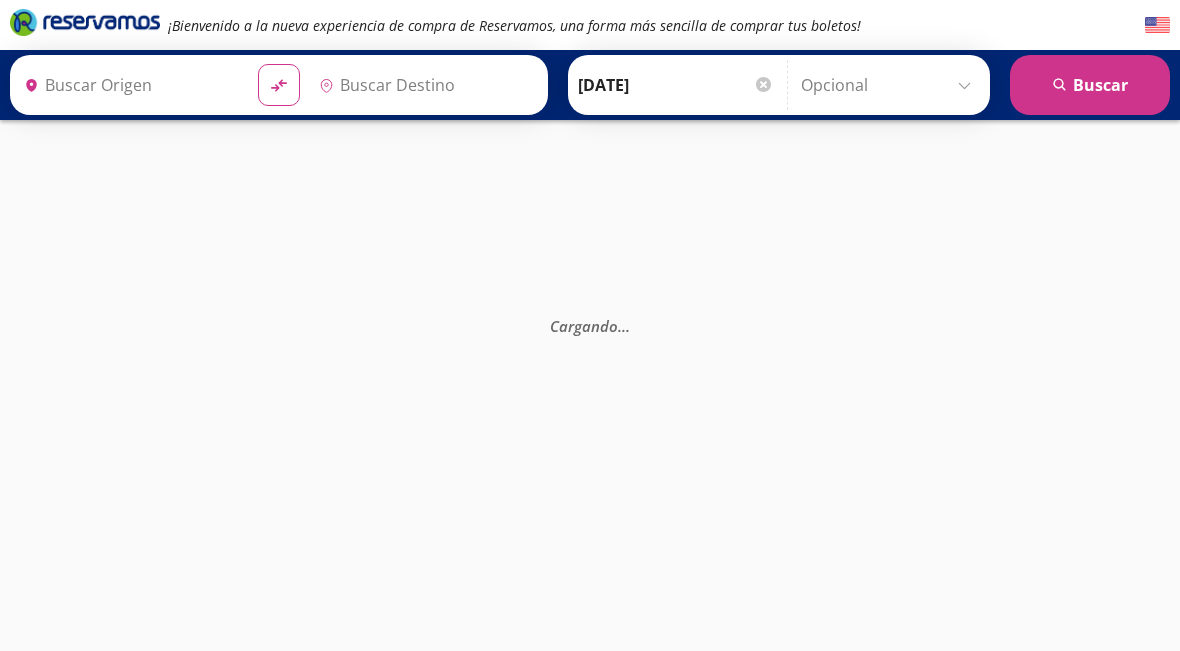 type on "[GEOGRAPHIC_DATA], [GEOGRAPHIC_DATA]" 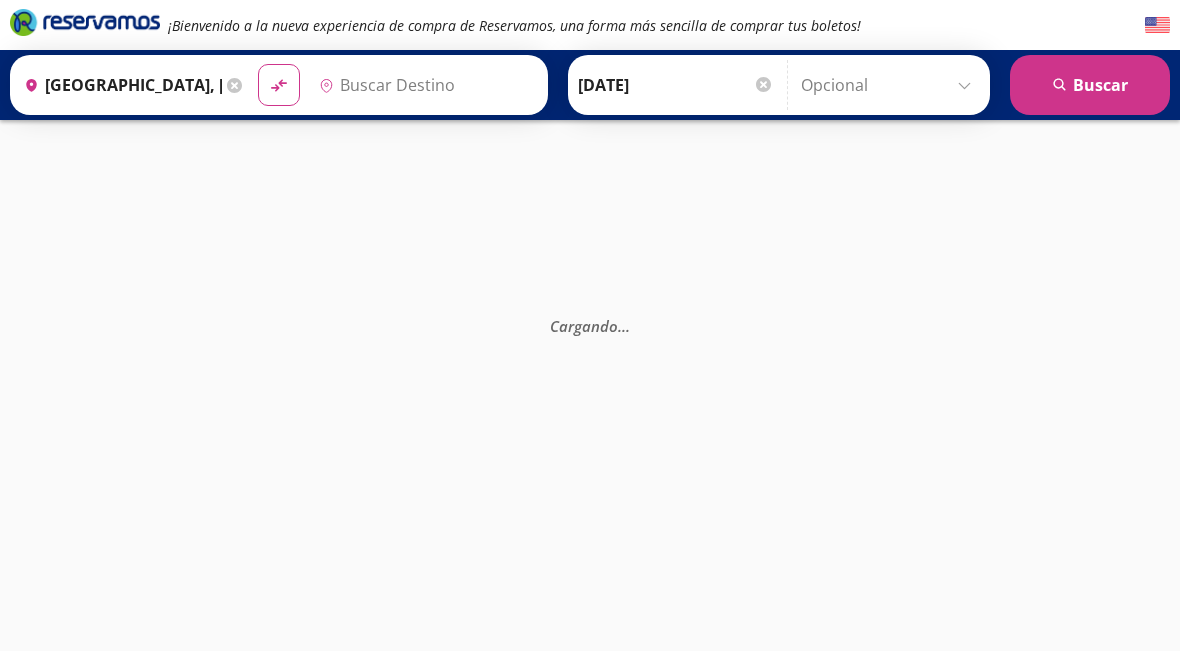 type on "Querétaro, Querétaro" 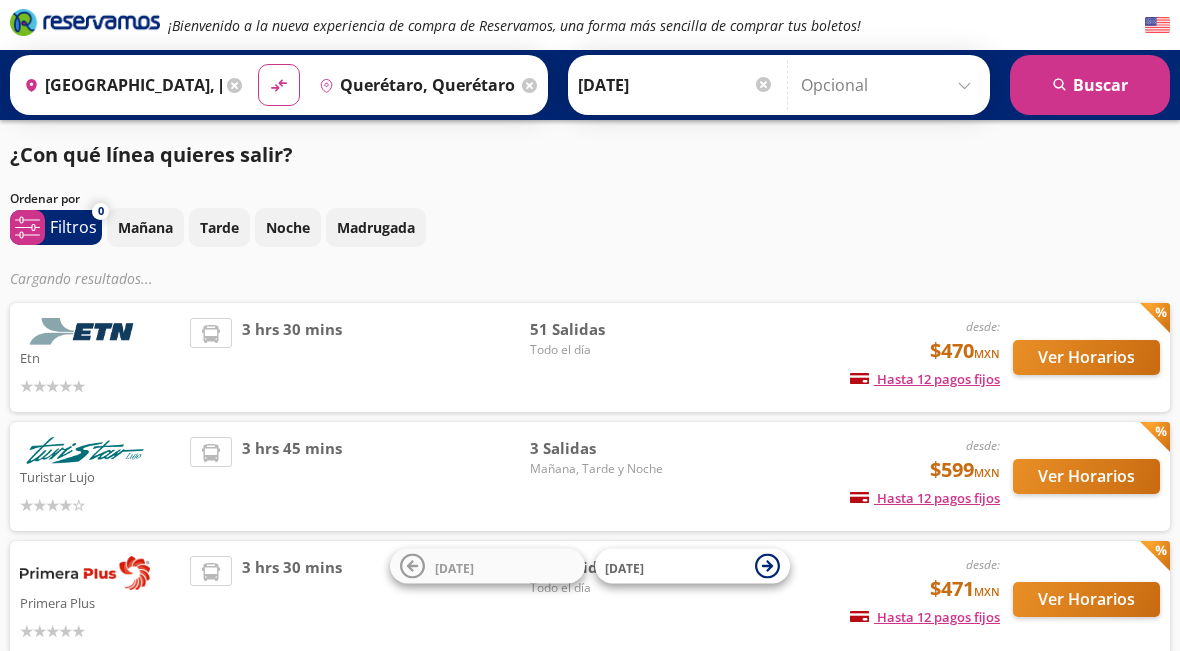 scroll, scrollTop: 115, scrollLeft: 0, axis: vertical 